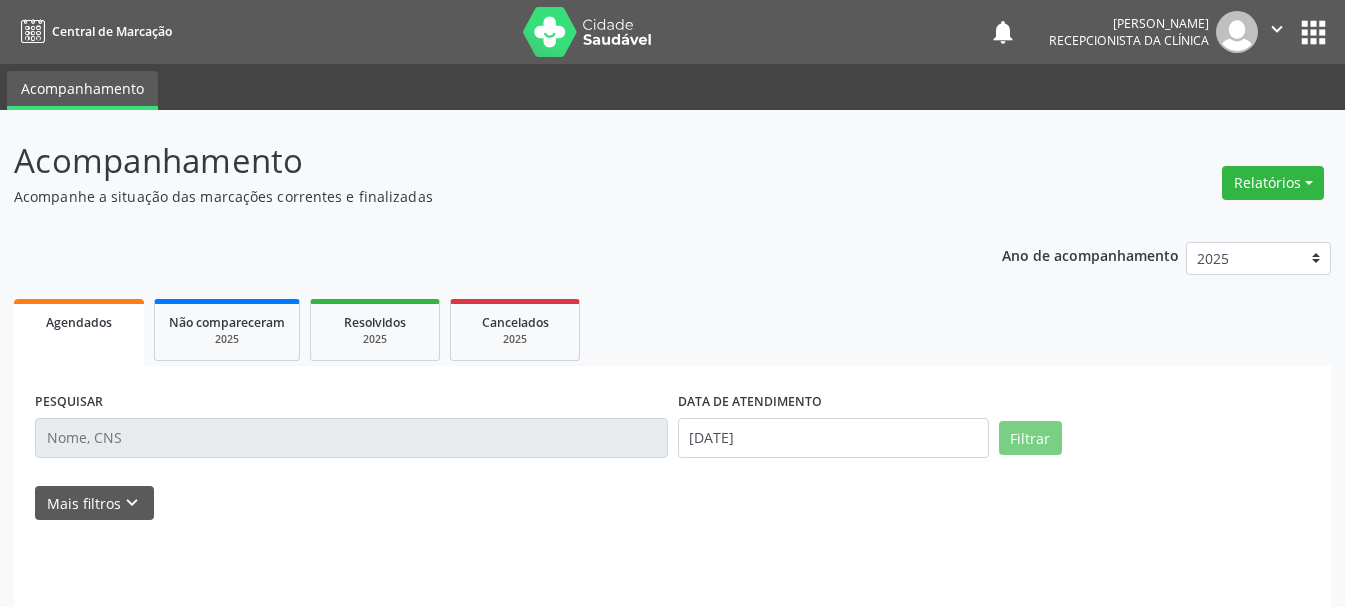 scroll, scrollTop: 0, scrollLeft: 0, axis: both 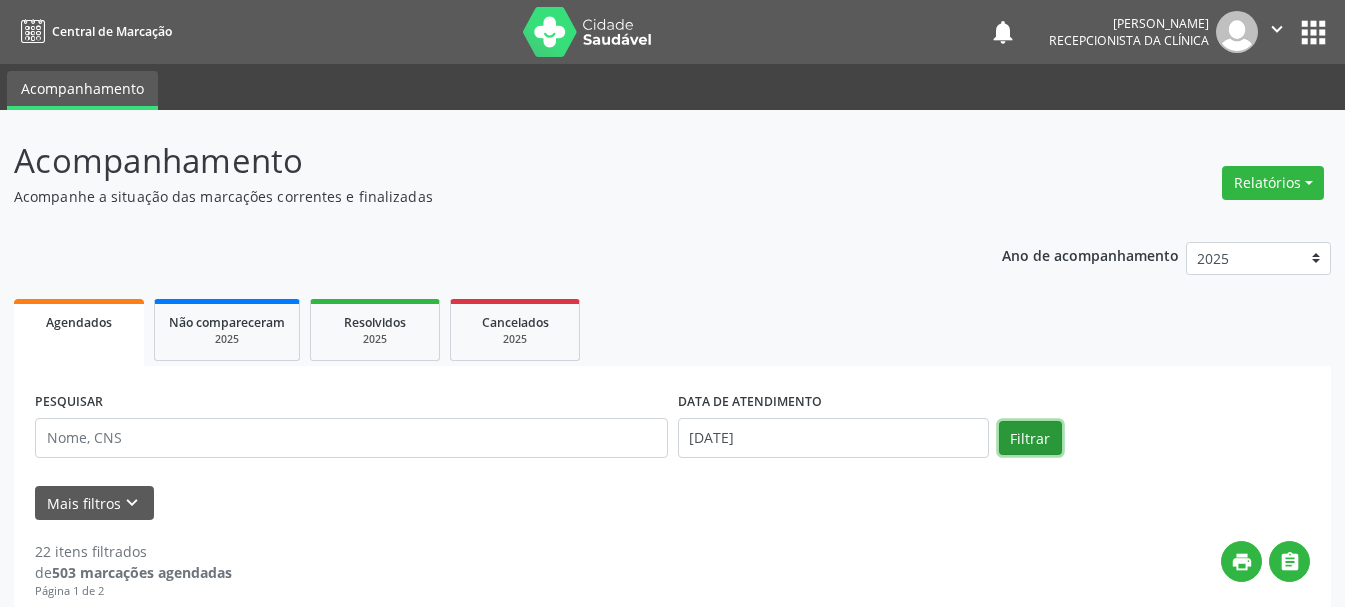 click on "Filtrar" at bounding box center [1030, 438] 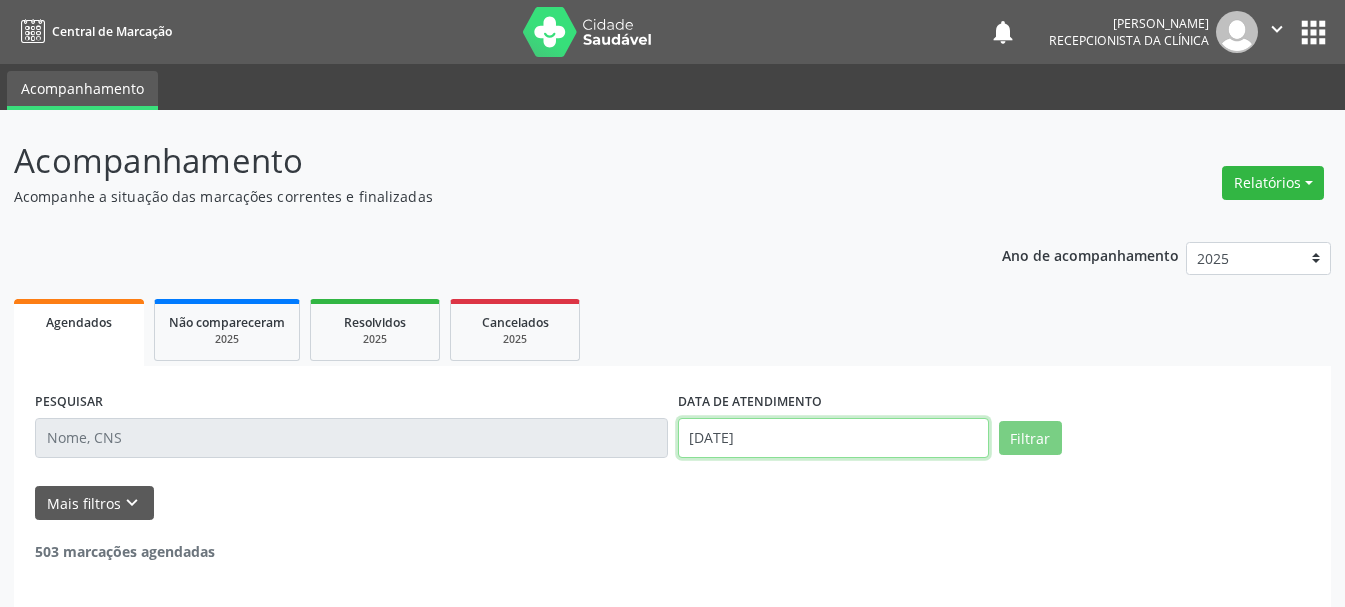 click on "[DATE]" at bounding box center (833, 438) 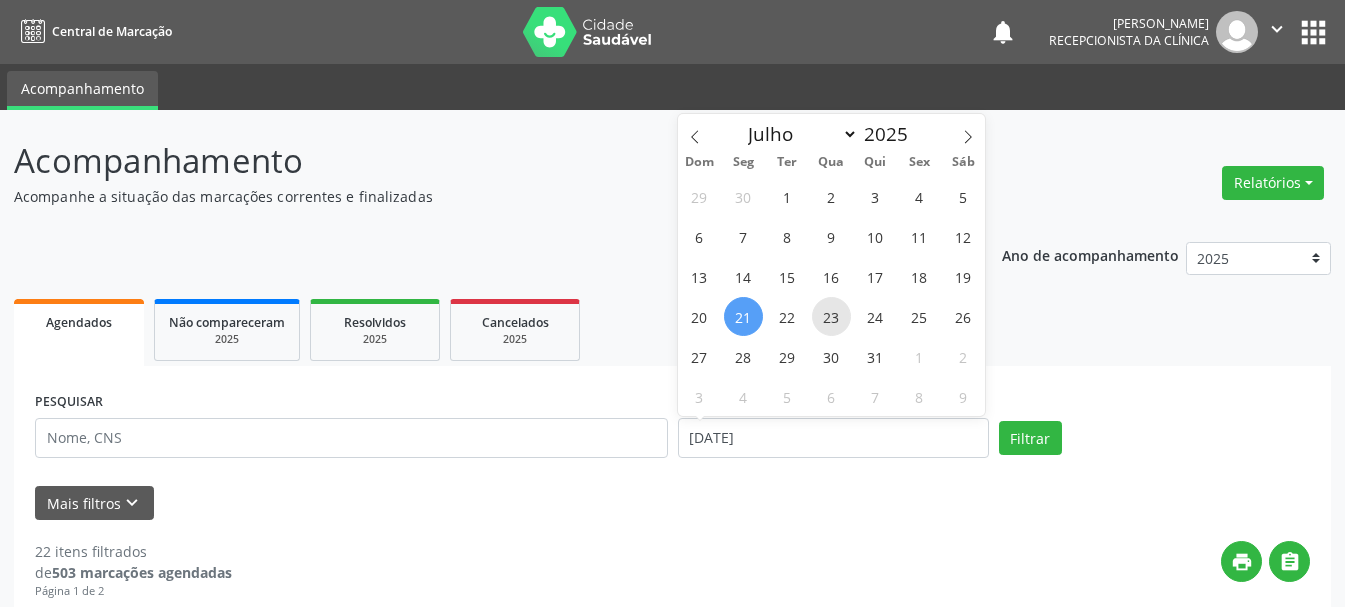 click on "23" at bounding box center [831, 316] 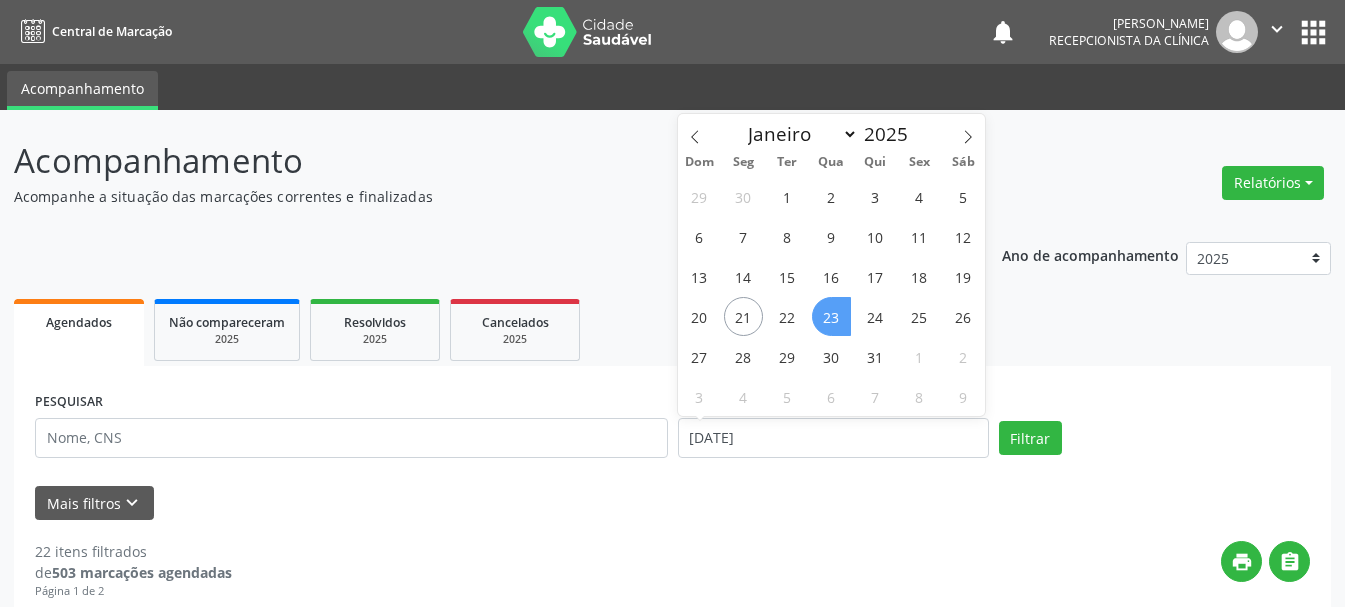 click on "23" at bounding box center (831, 316) 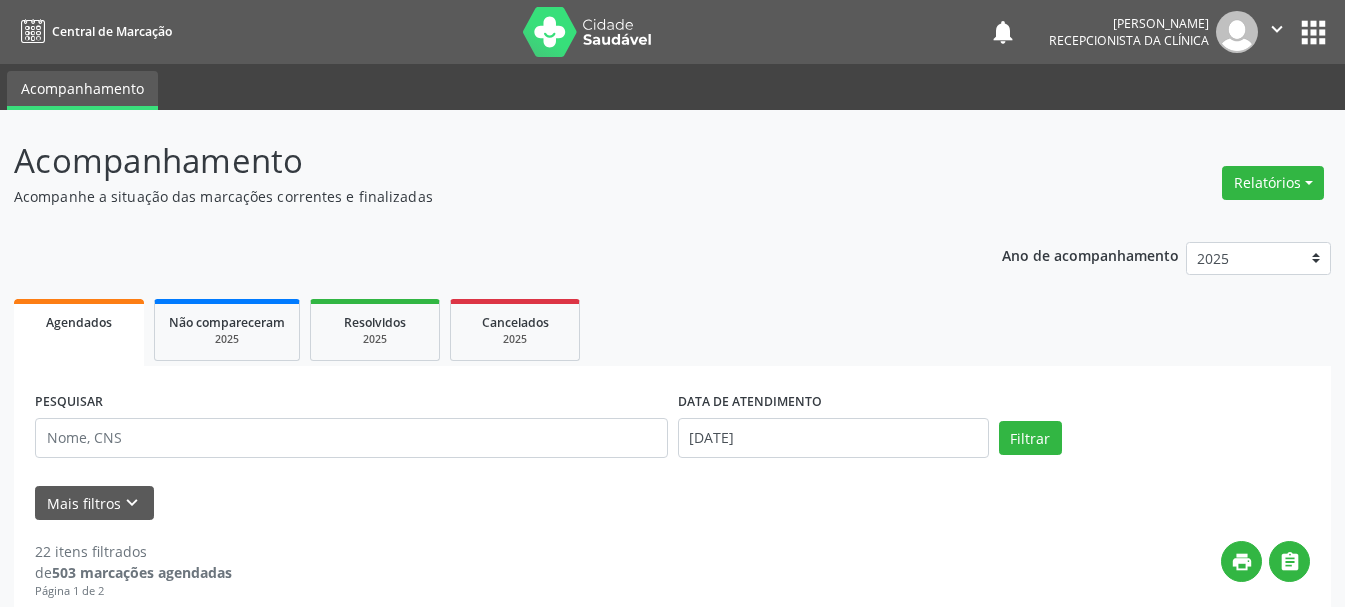 click on "Agendados   Não compareceram
2025
Resolvidos
2025
Cancelados
2025" at bounding box center (672, 330) 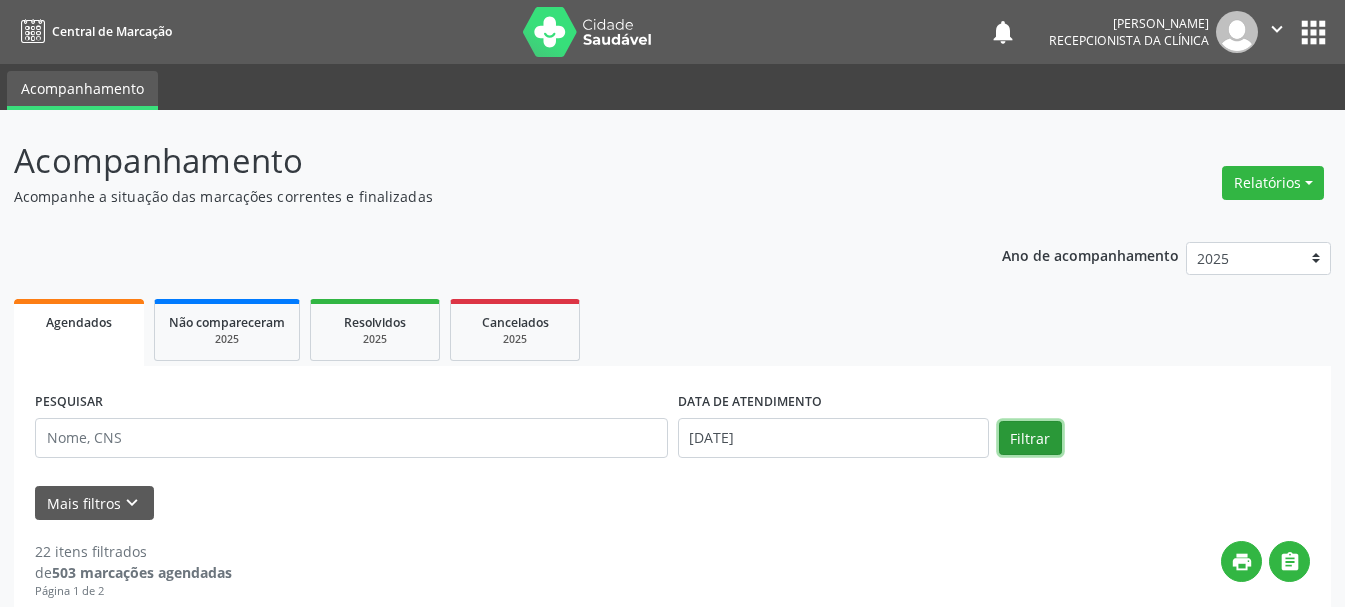 click on "Filtrar" at bounding box center [1030, 438] 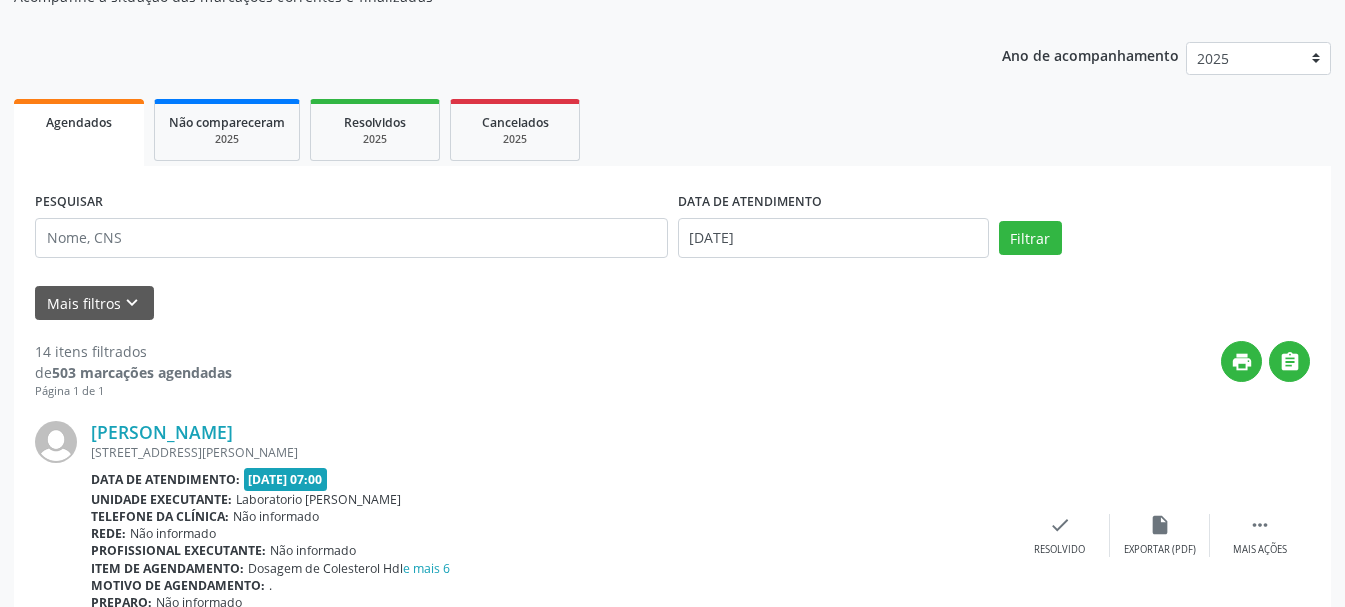 scroll, scrollTop: 300, scrollLeft: 0, axis: vertical 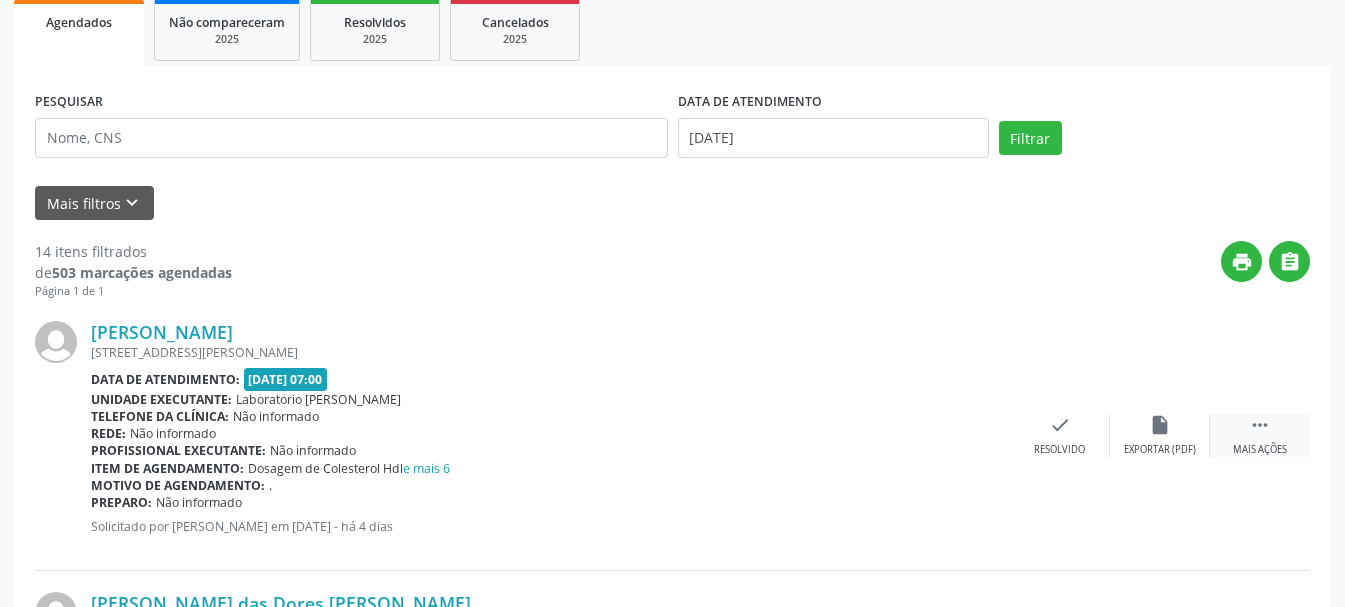 click on "
Mais ações" at bounding box center (1260, 435) 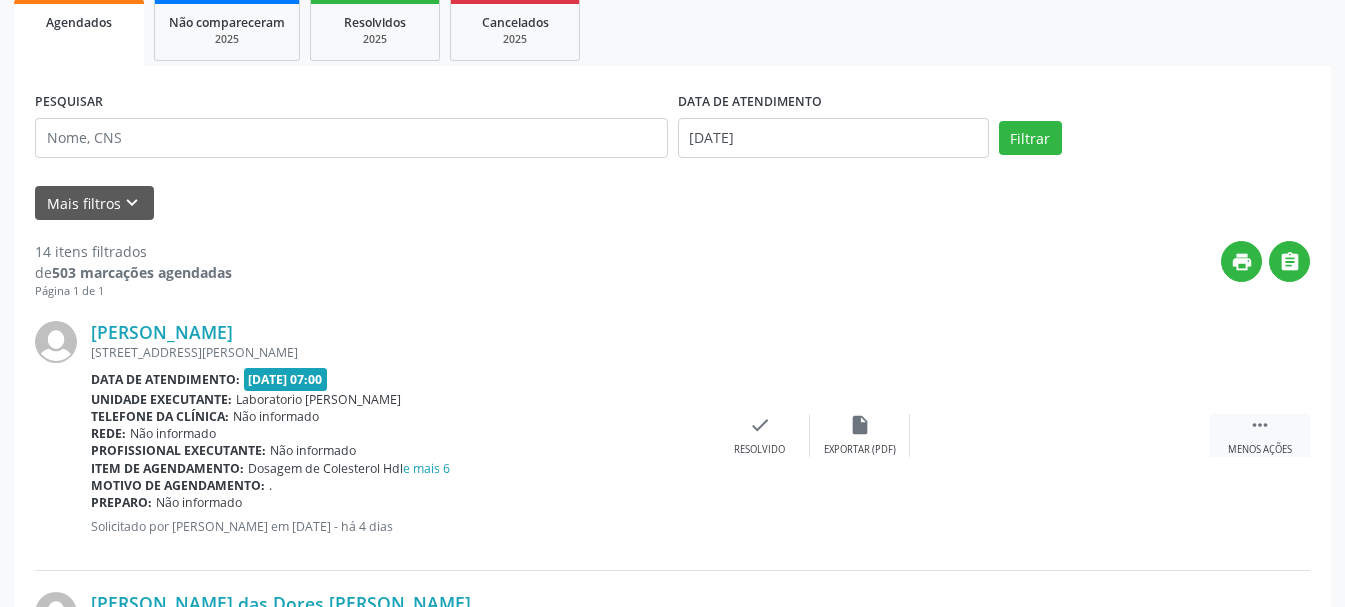 click on "
Menos ações" at bounding box center (1260, 435) 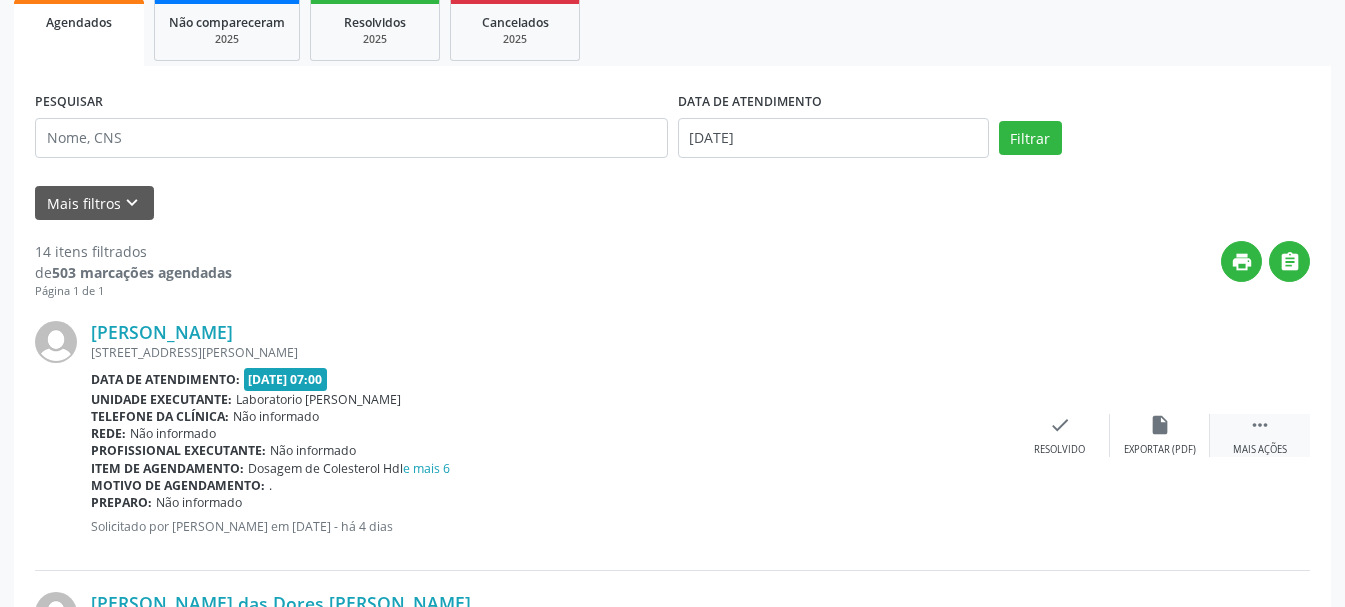 click on "
Mais ações" at bounding box center [1260, 435] 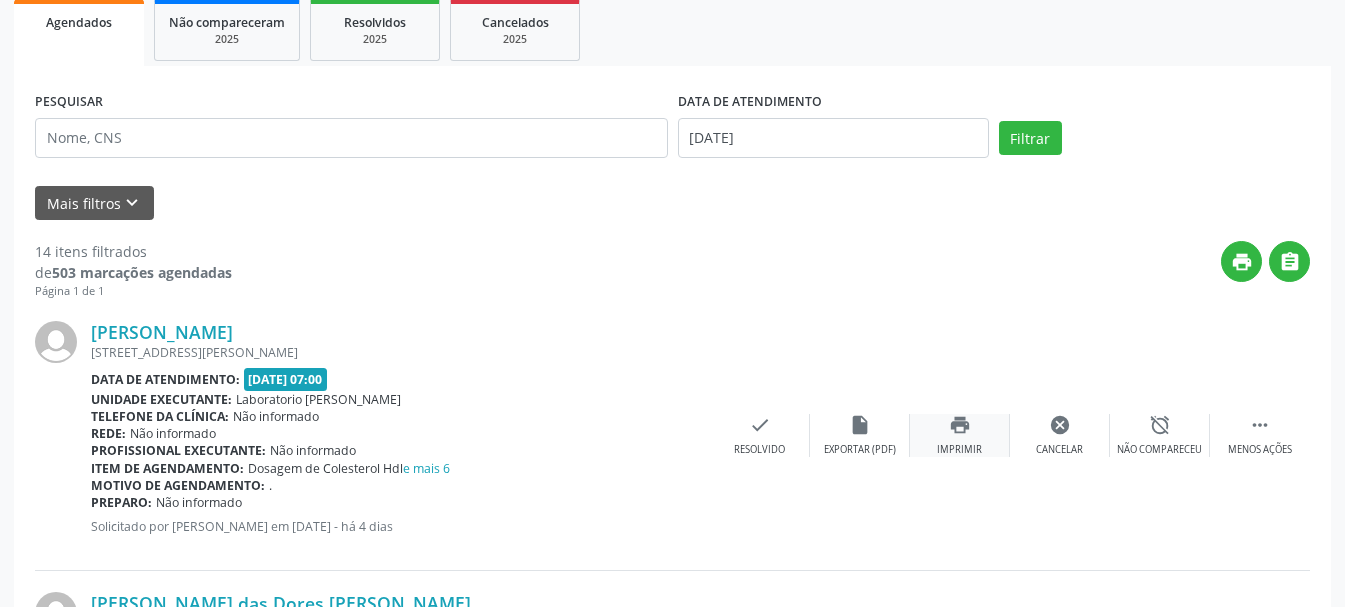 click on "Imprimir" at bounding box center [959, 450] 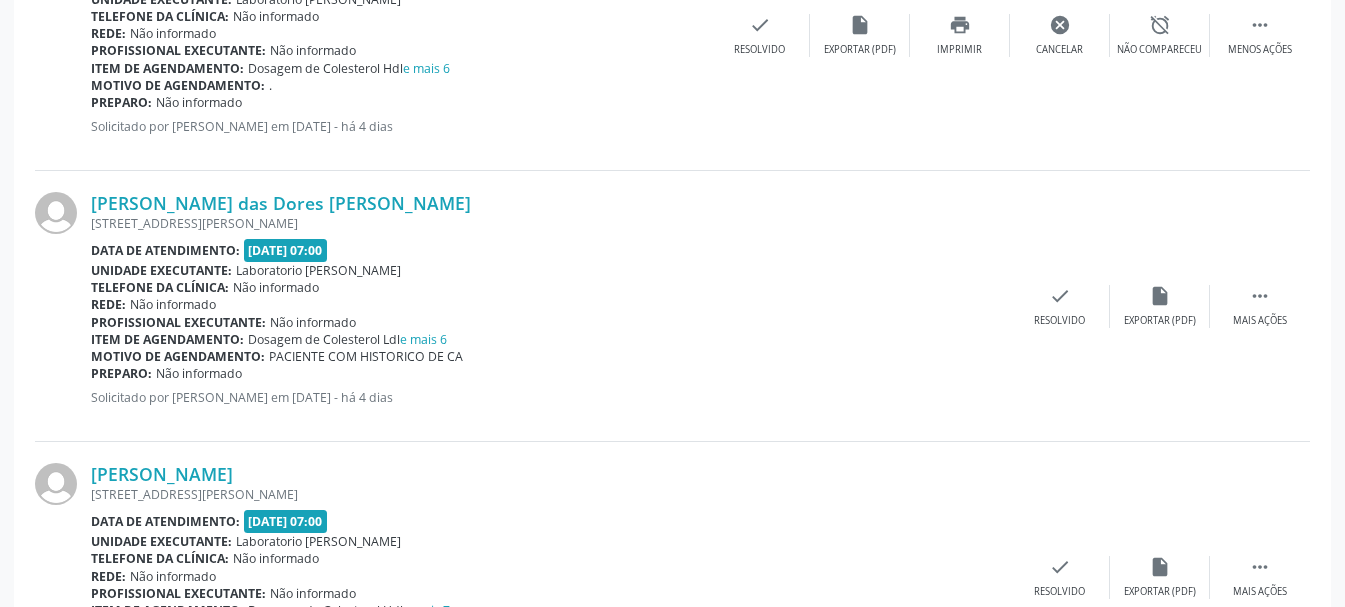 scroll, scrollTop: 800, scrollLeft: 0, axis: vertical 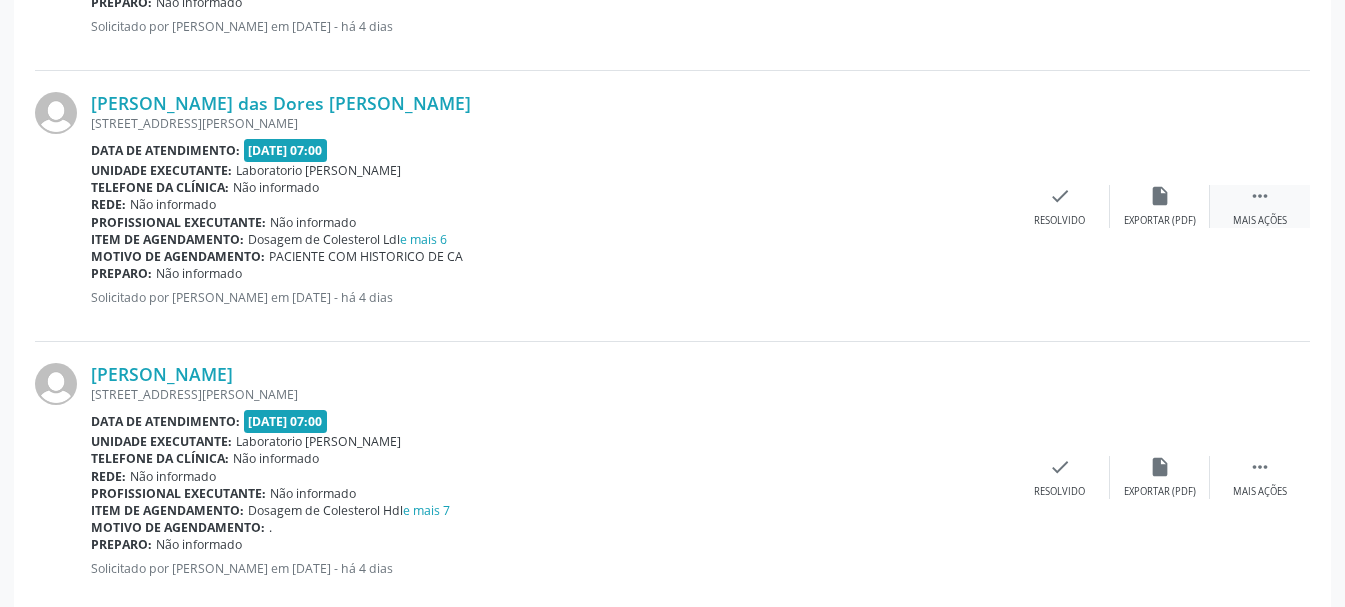 click on "
Mais ações" at bounding box center [1260, 206] 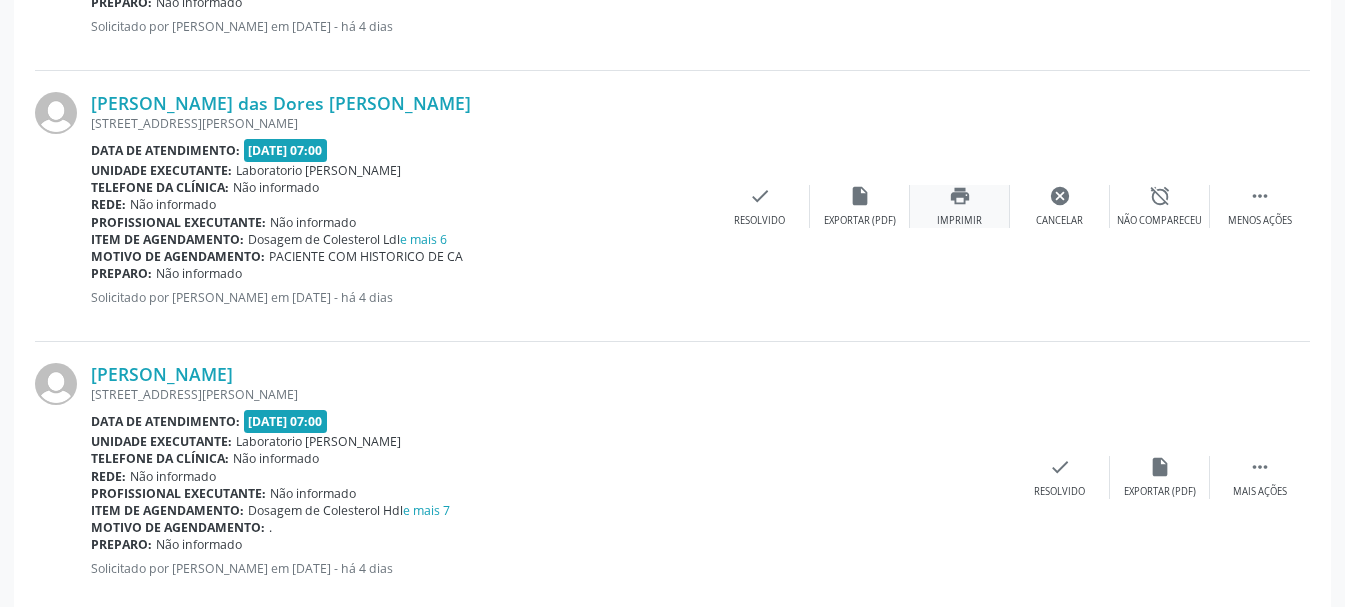 click on "print" at bounding box center (960, 196) 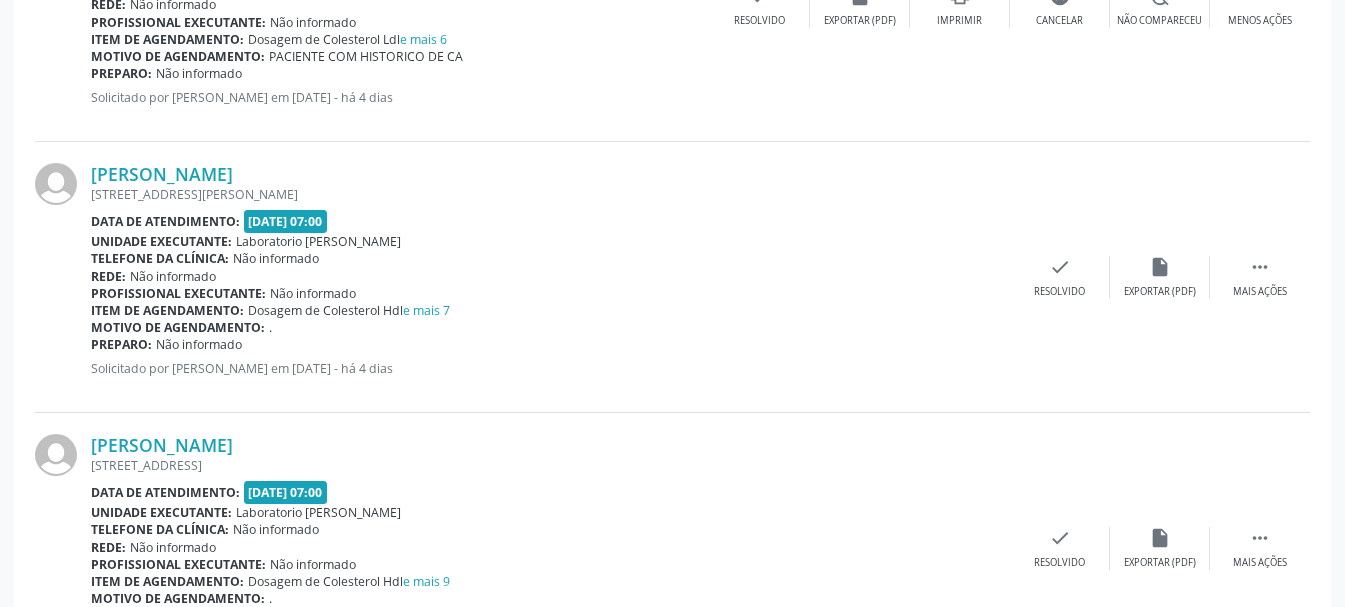 scroll, scrollTop: 1100, scrollLeft: 0, axis: vertical 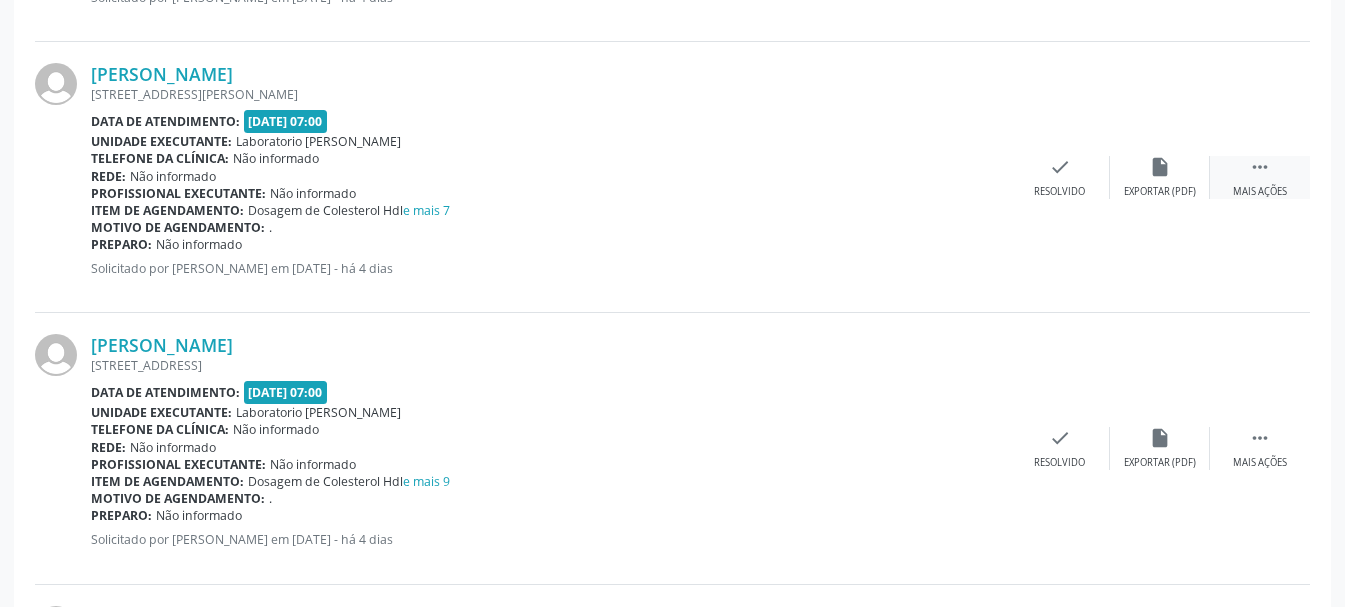 click on "" at bounding box center (1260, 167) 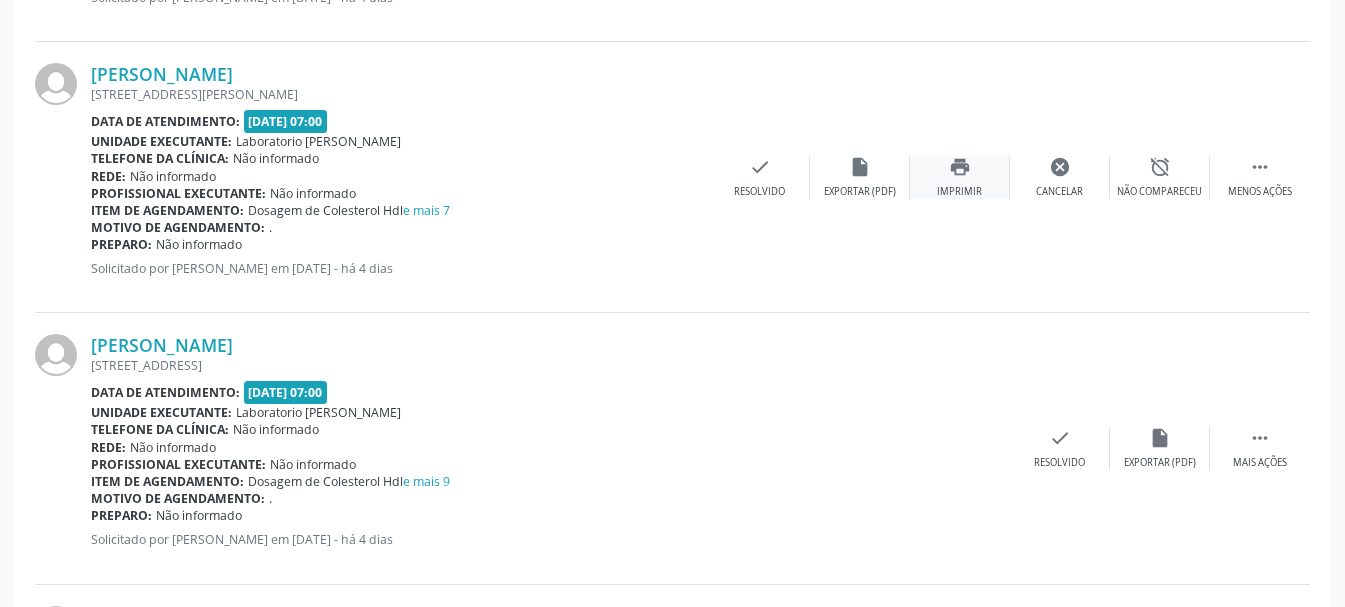click on "print" at bounding box center (960, 167) 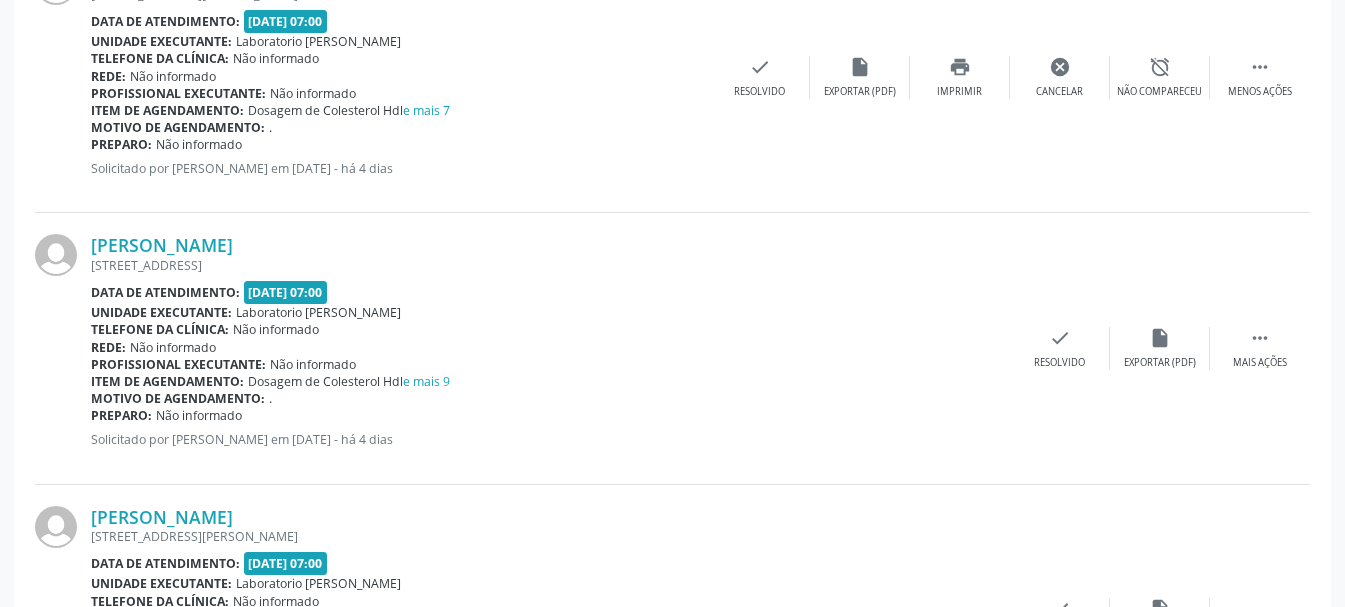 scroll, scrollTop: 1300, scrollLeft: 0, axis: vertical 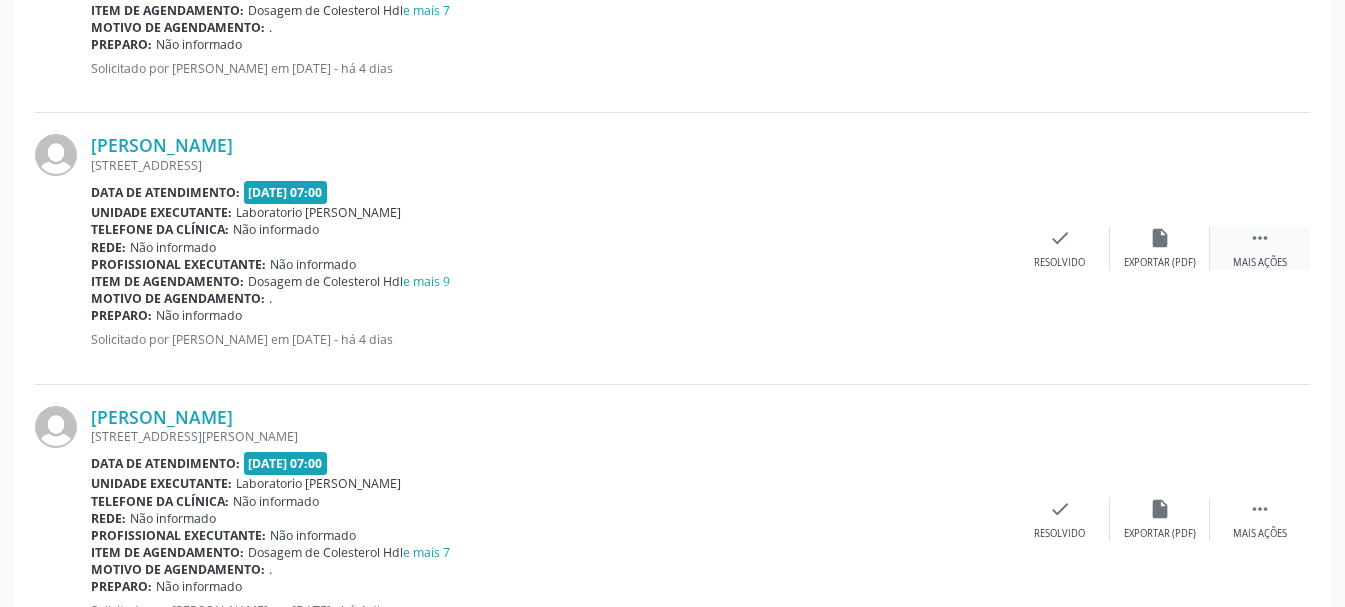 click on "" at bounding box center (1260, 238) 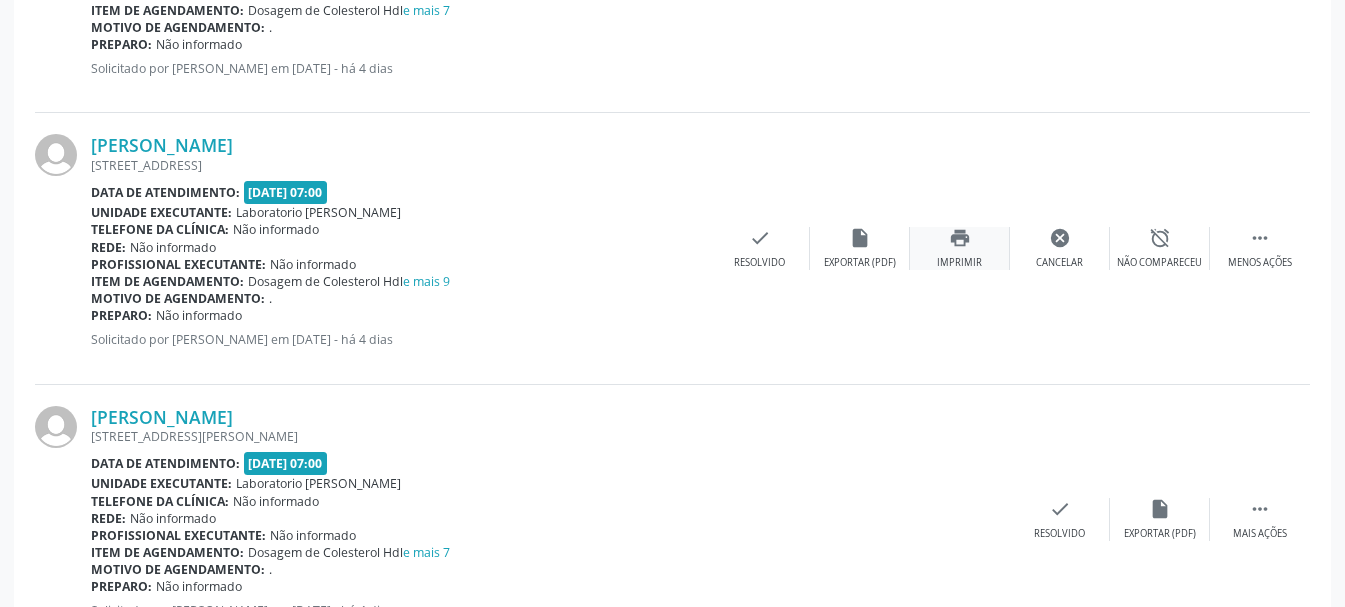 click on "print" at bounding box center [960, 238] 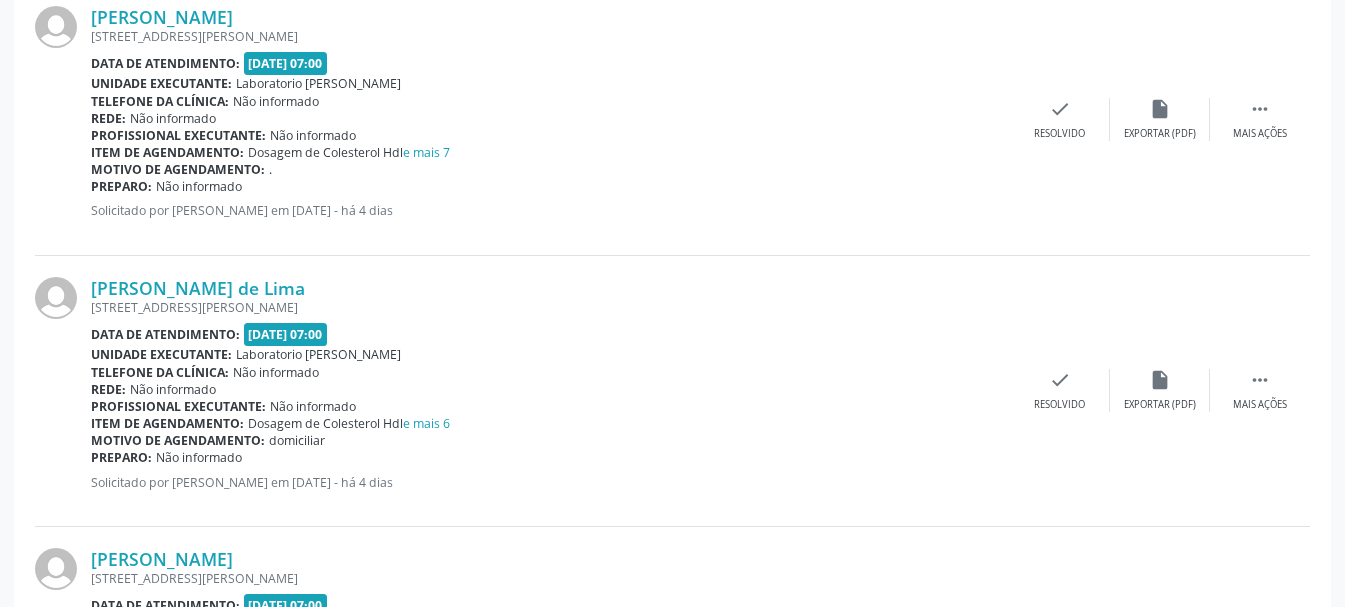 scroll, scrollTop: 1600, scrollLeft: 0, axis: vertical 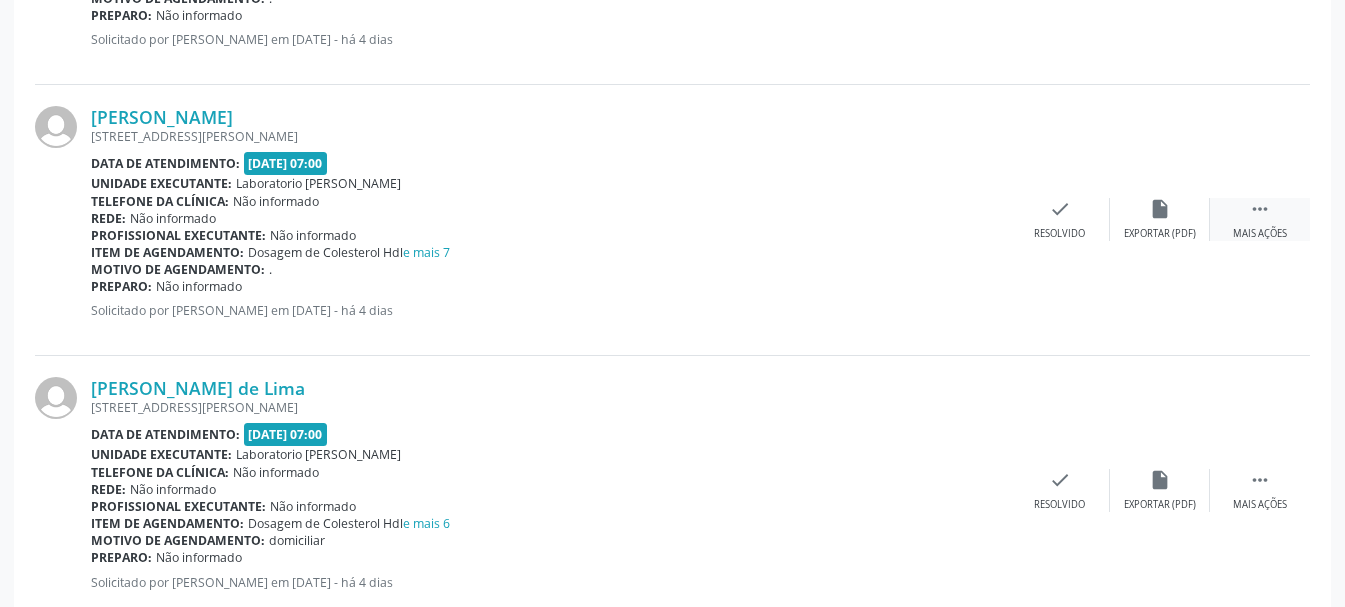 click on "
Mais ações" at bounding box center [1260, 219] 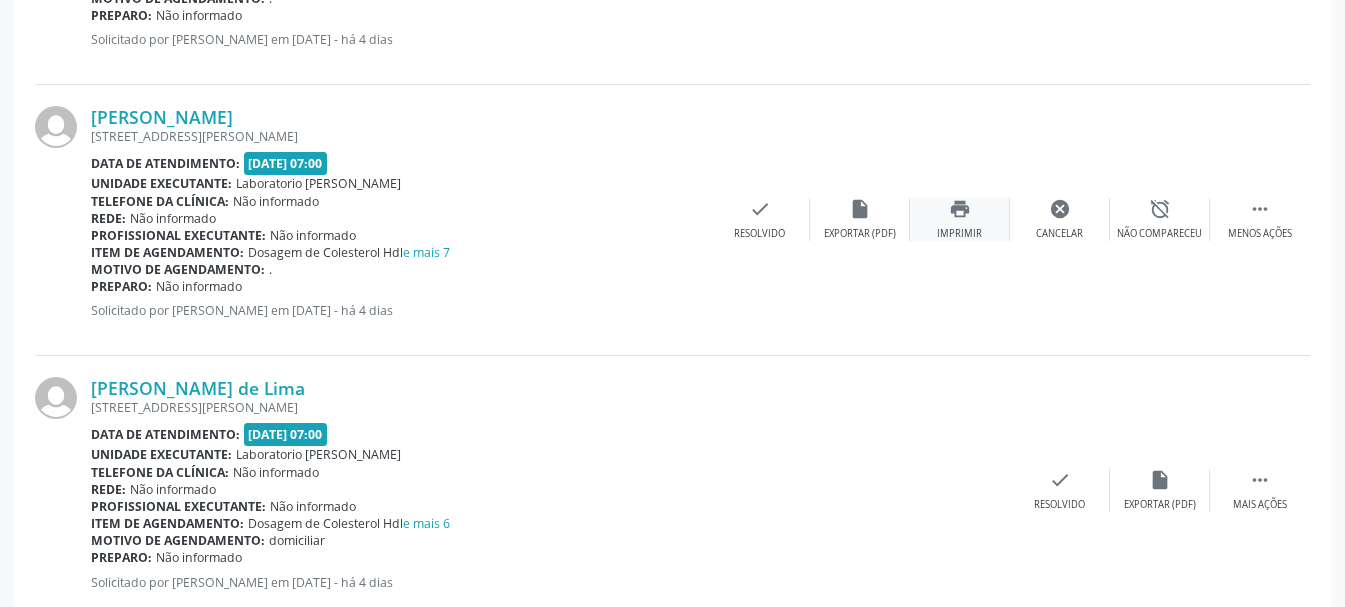 click on "print
Imprimir" at bounding box center (960, 219) 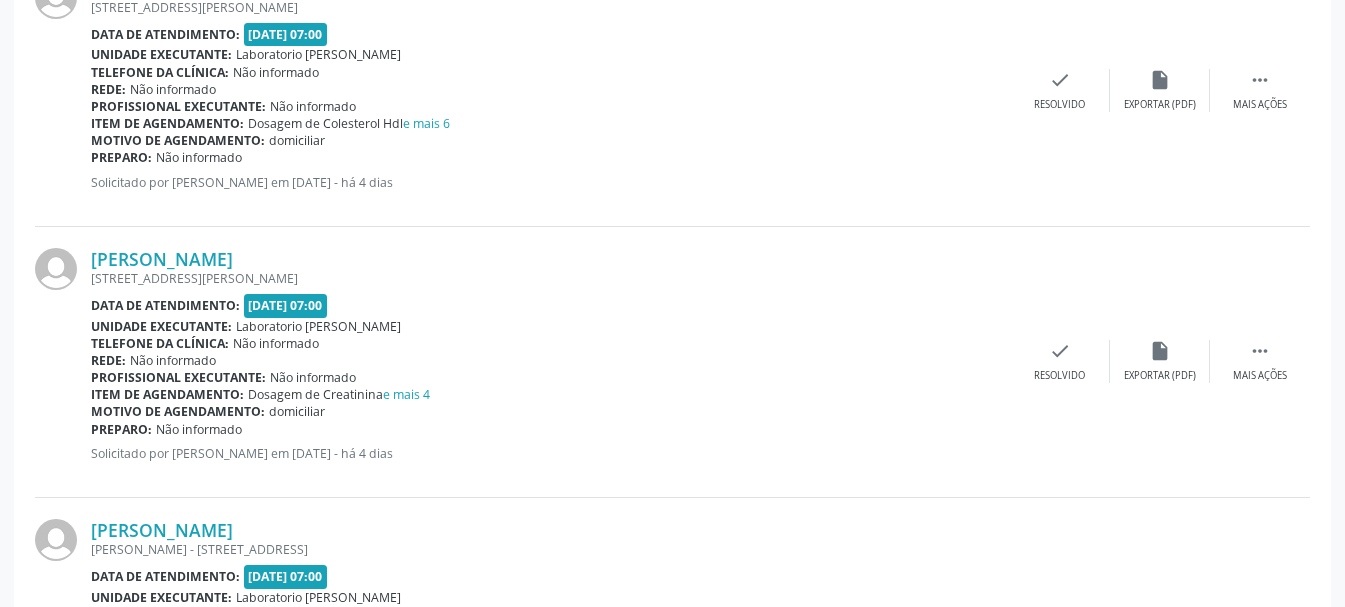 scroll, scrollTop: 1900, scrollLeft: 0, axis: vertical 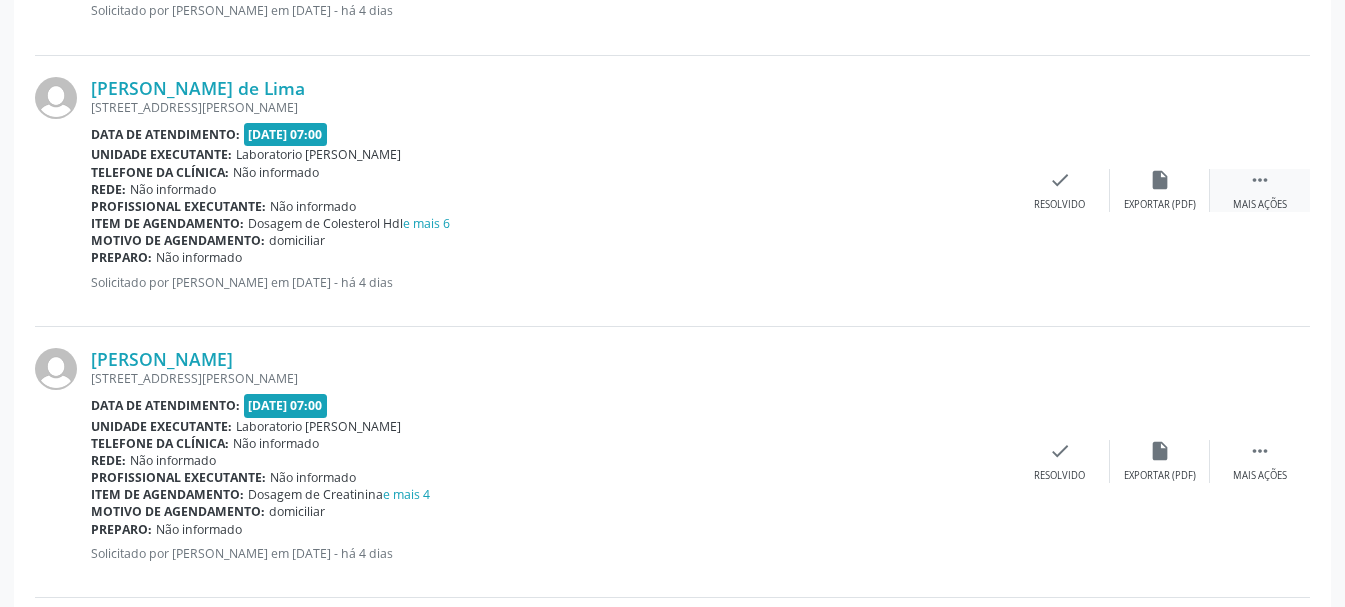 click on "" at bounding box center [1260, 180] 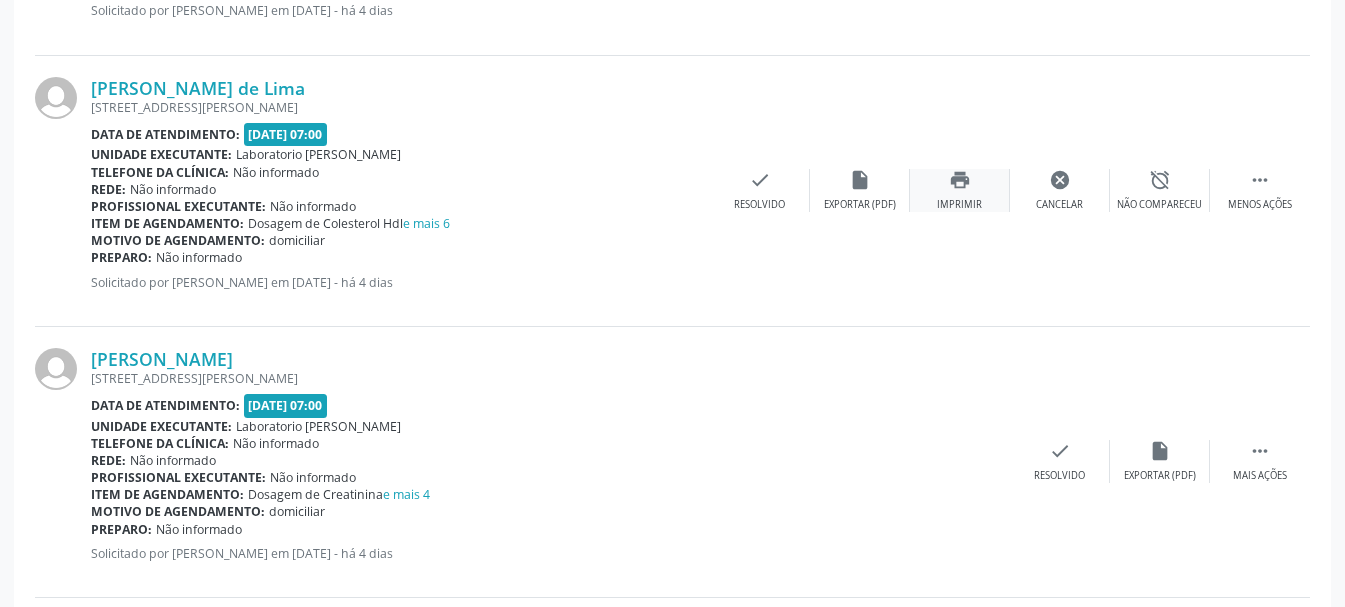 click on "Imprimir" at bounding box center [959, 205] 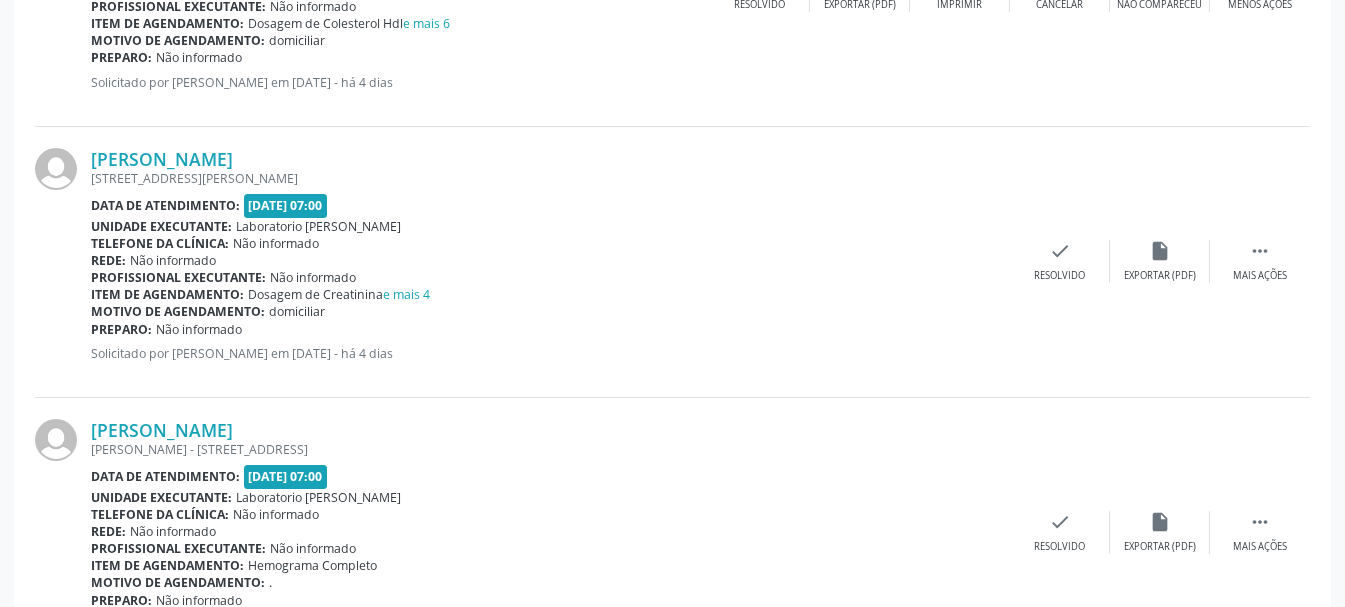 scroll, scrollTop: 2200, scrollLeft: 0, axis: vertical 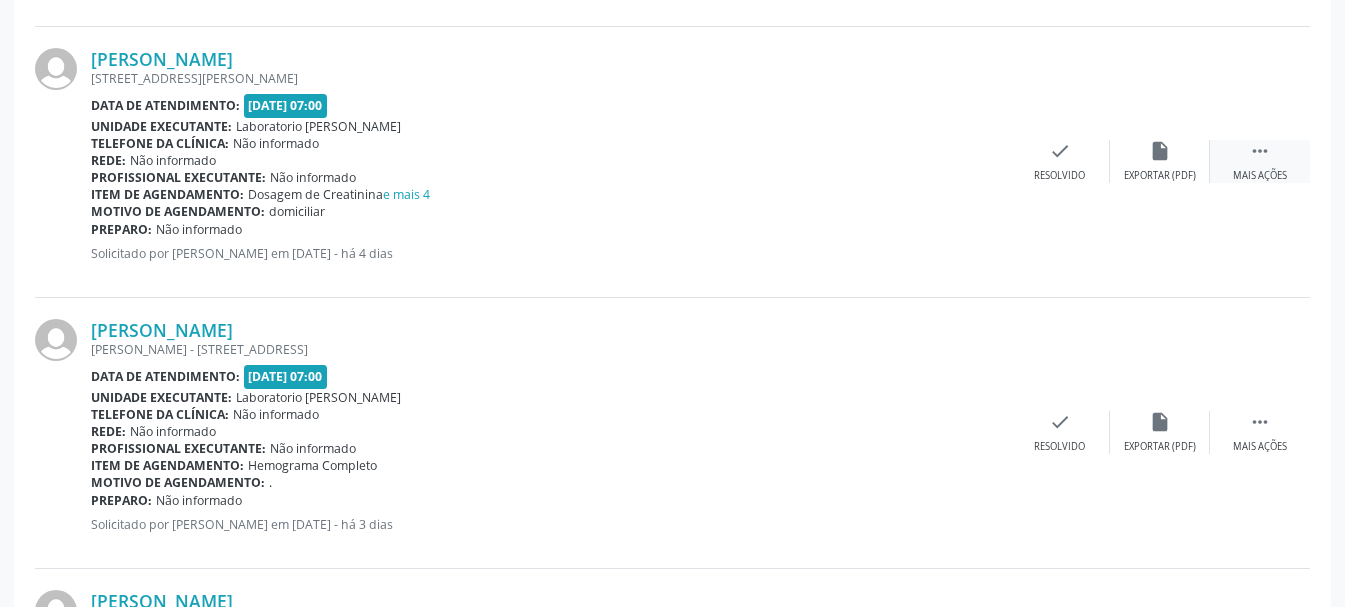 click on "Mais ações" at bounding box center (1260, 176) 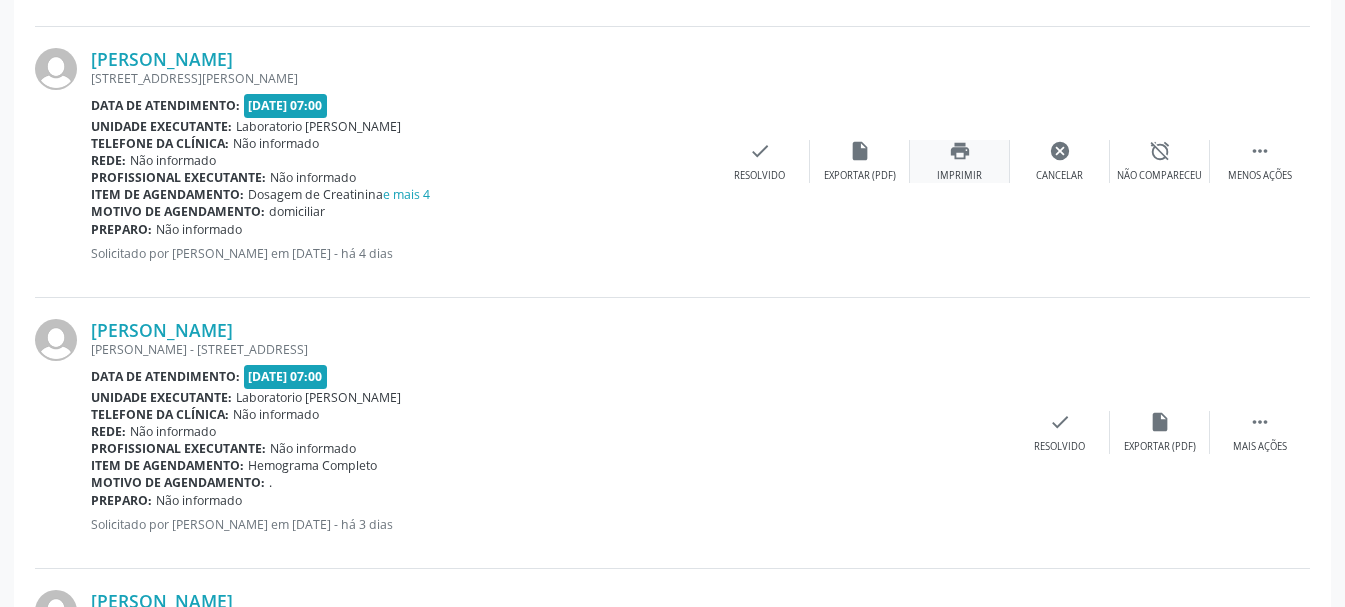 click on "Imprimir" at bounding box center [959, 176] 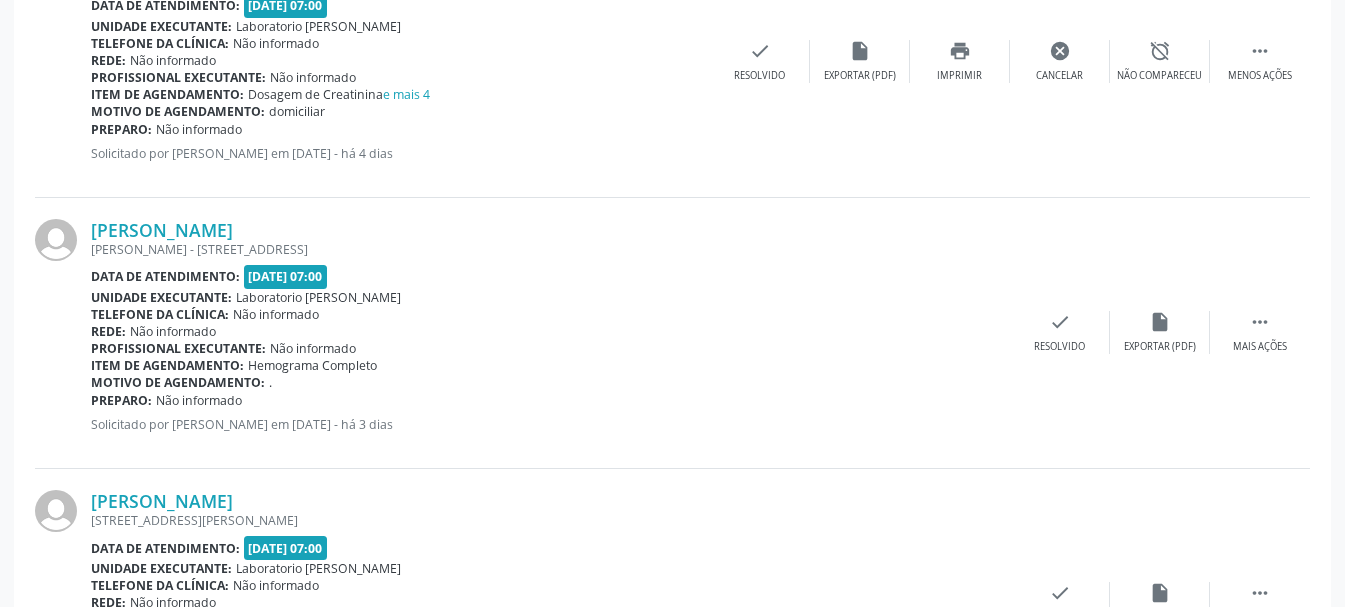 scroll, scrollTop: 2400, scrollLeft: 0, axis: vertical 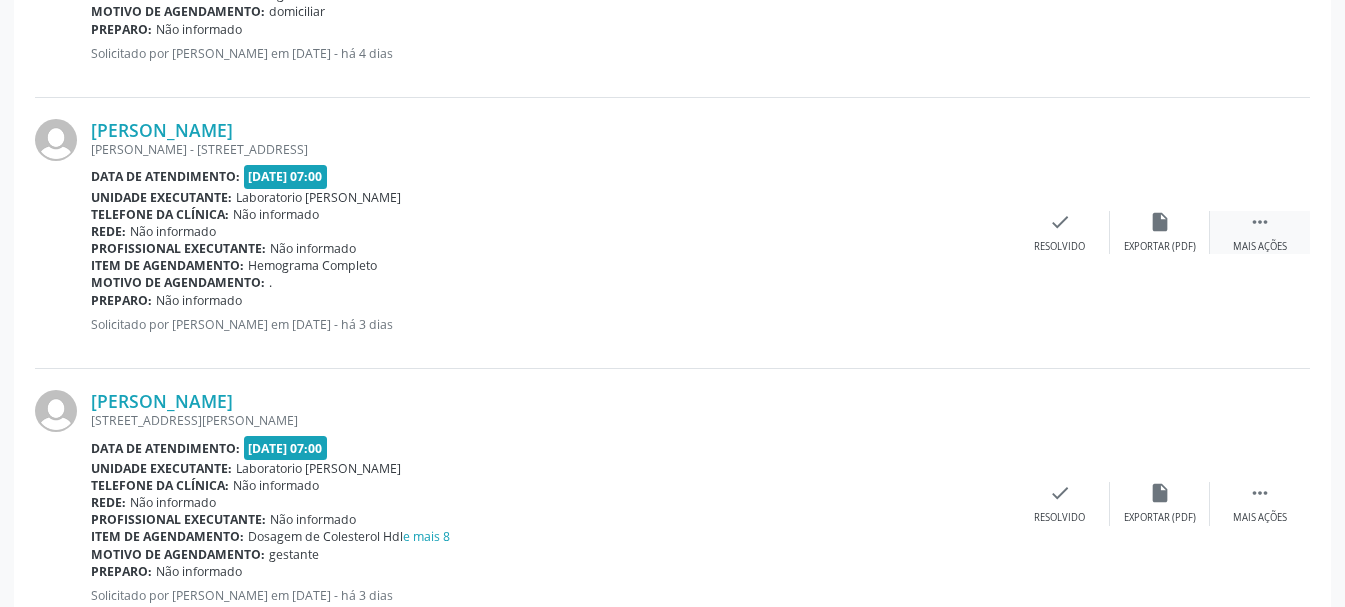 click on "Mais ações" at bounding box center (1260, 247) 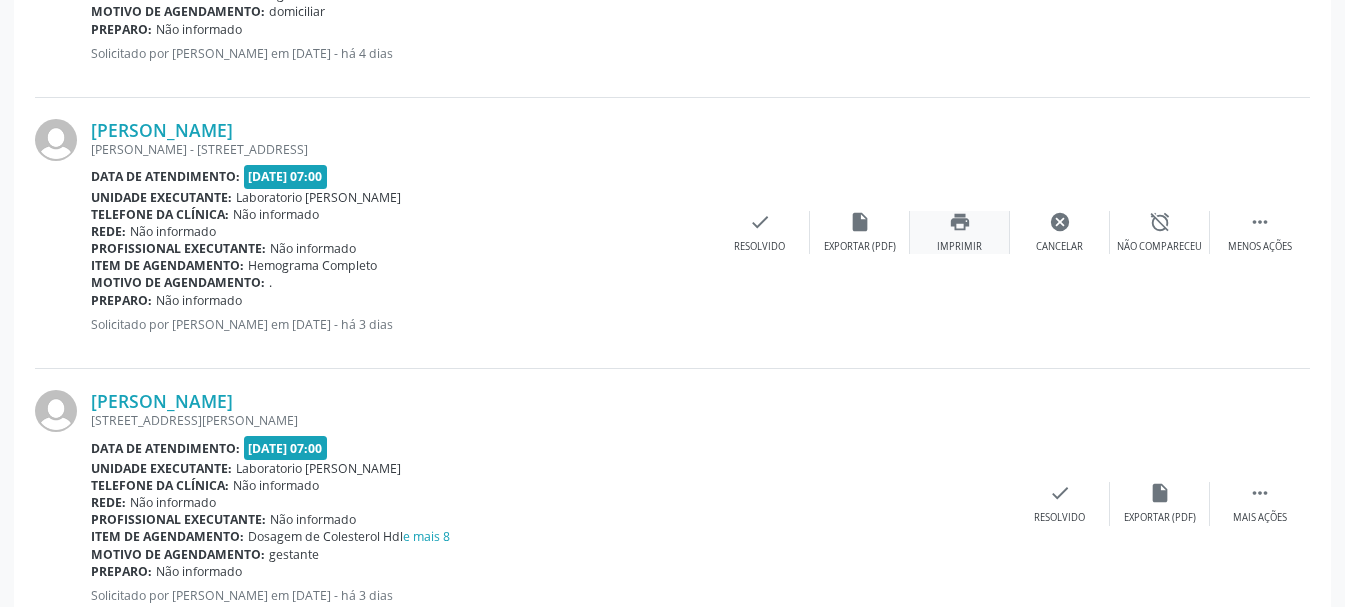 click on "Imprimir" at bounding box center [959, 247] 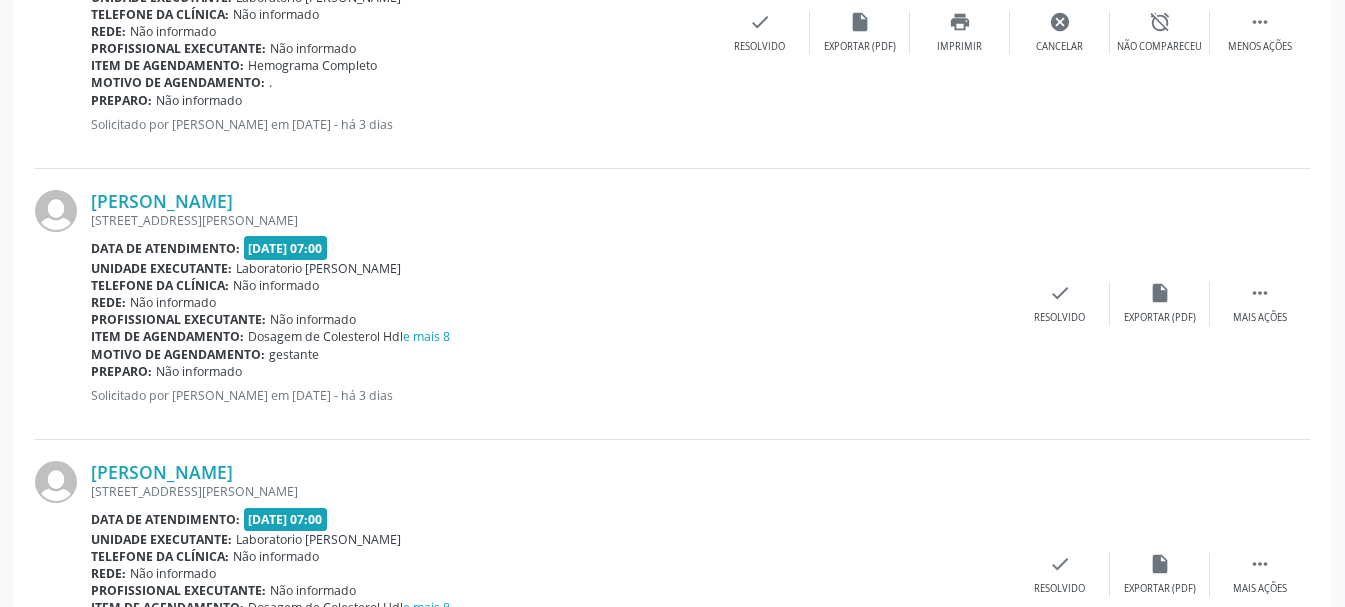 scroll, scrollTop: 2700, scrollLeft: 0, axis: vertical 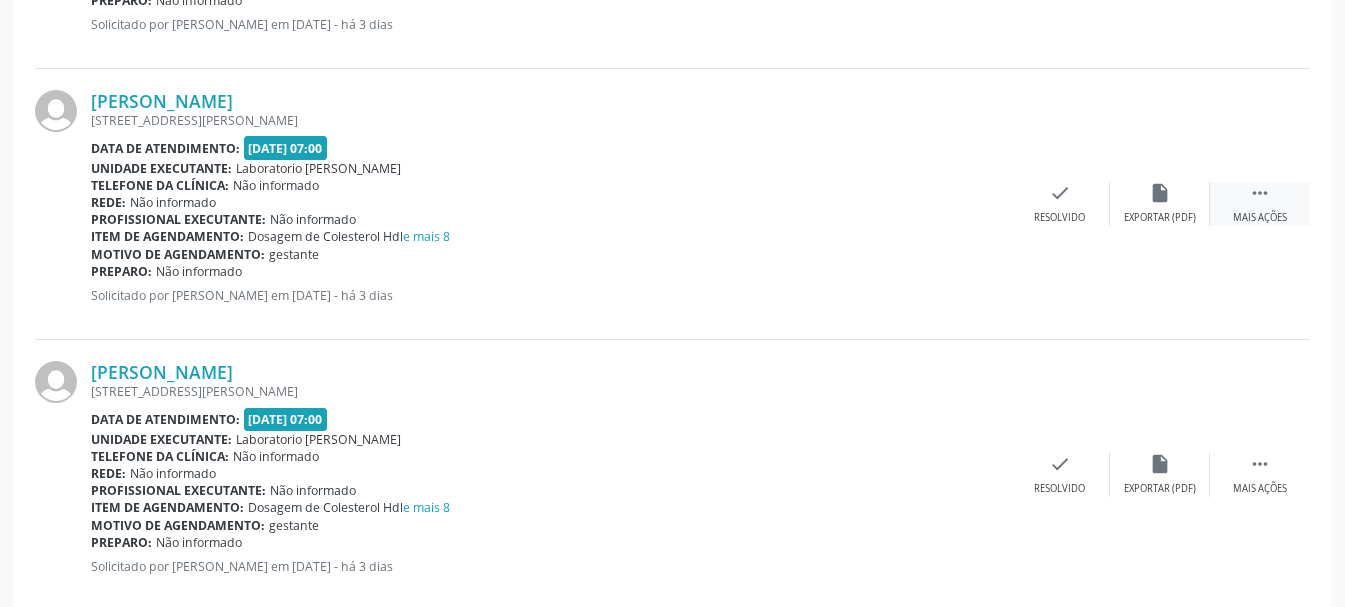 click on "Mais ações" at bounding box center [1260, 218] 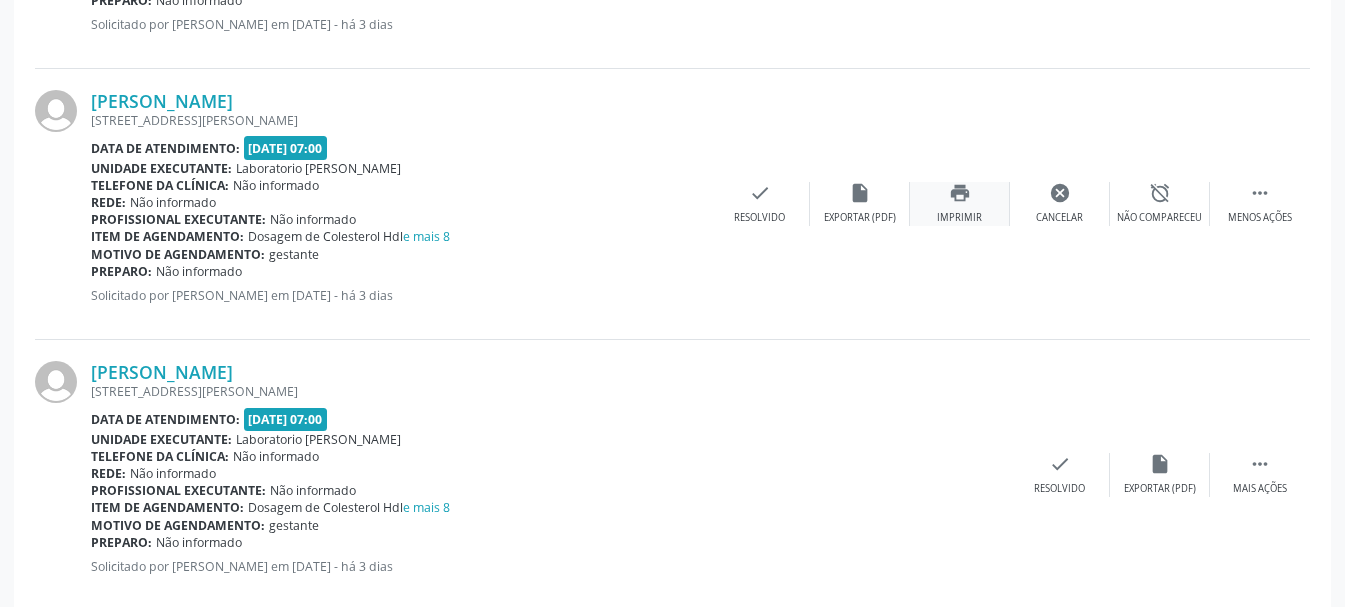 click on "print
Imprimir" at bounding box center (960, 203) 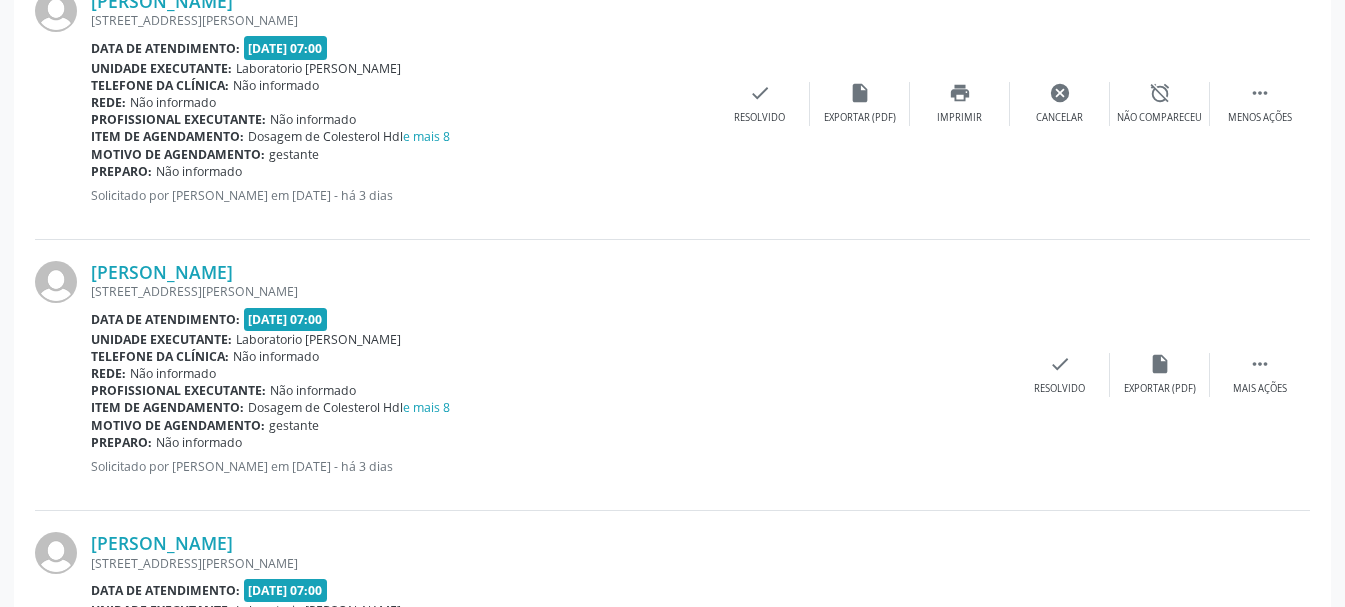 scroll, scrollTop: 2900, scrollLeft: 0, axis: vertical 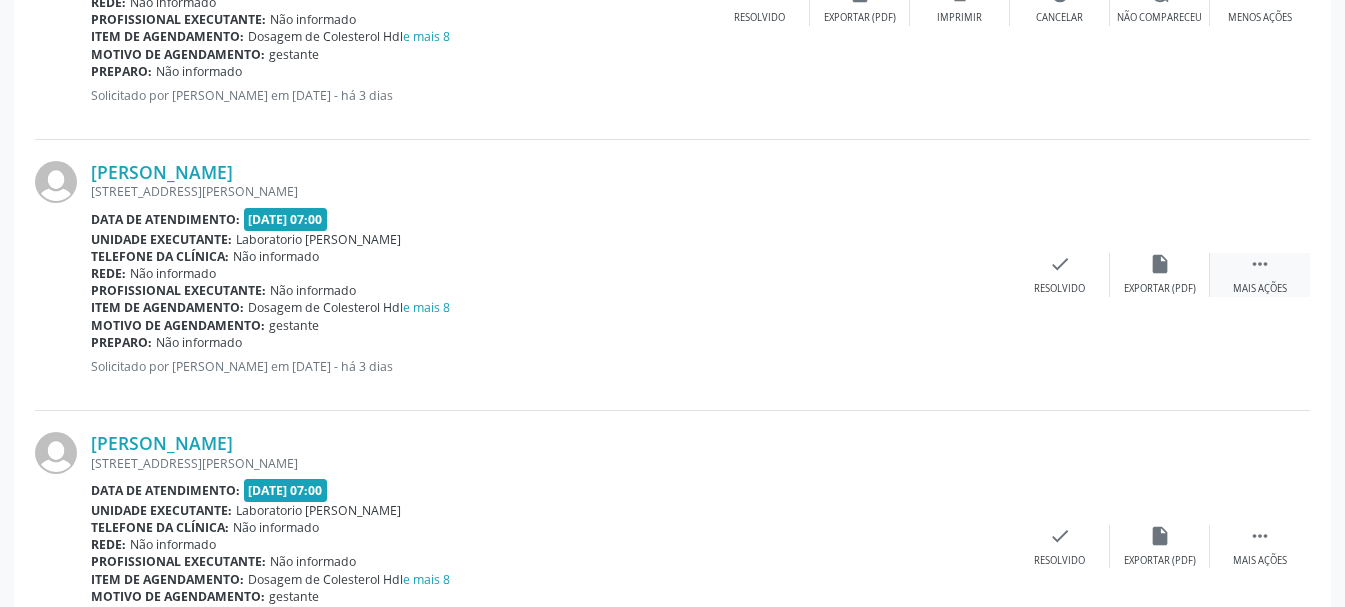 click on "" at bounding box center (1260, 264) 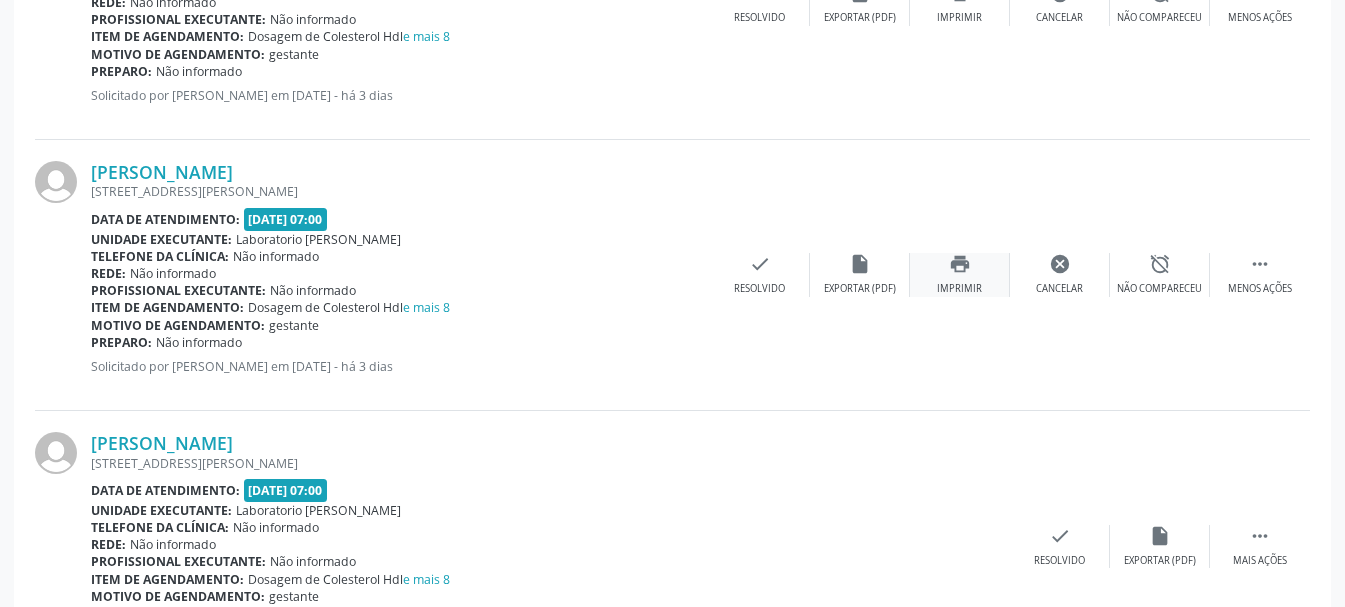 click on "print
Imprimir" at bounding box center (960, 274) 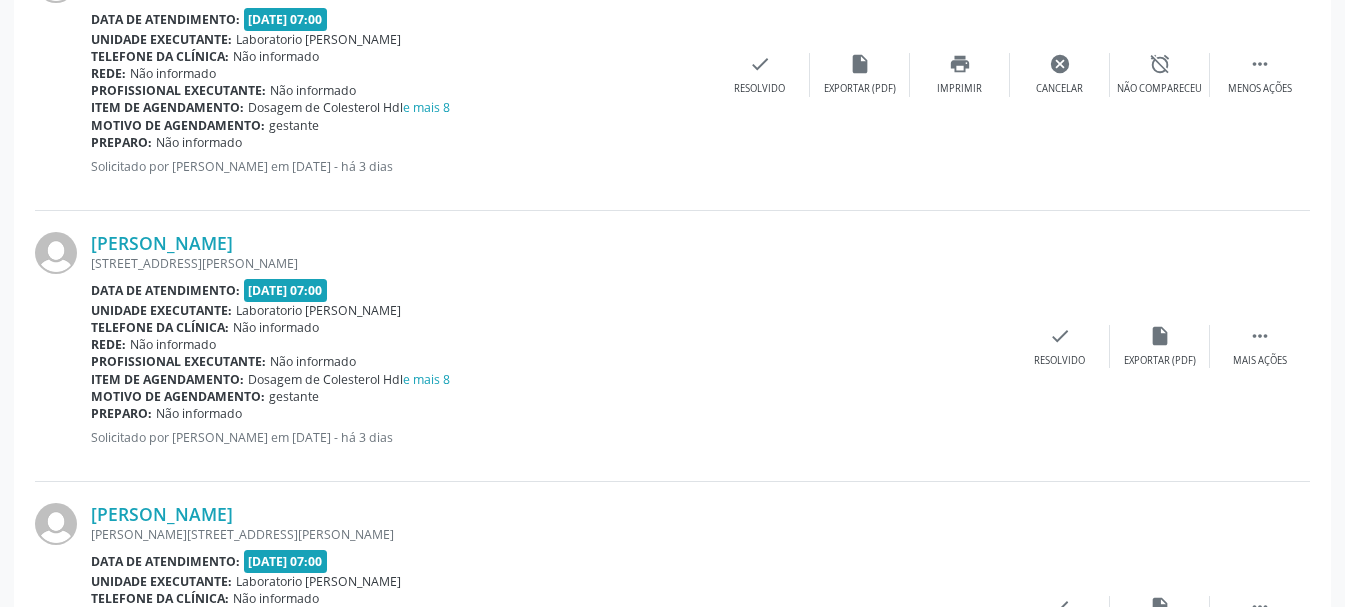 scroll, scrollTop: 3200, scrollLeft: 0, axis: vertical 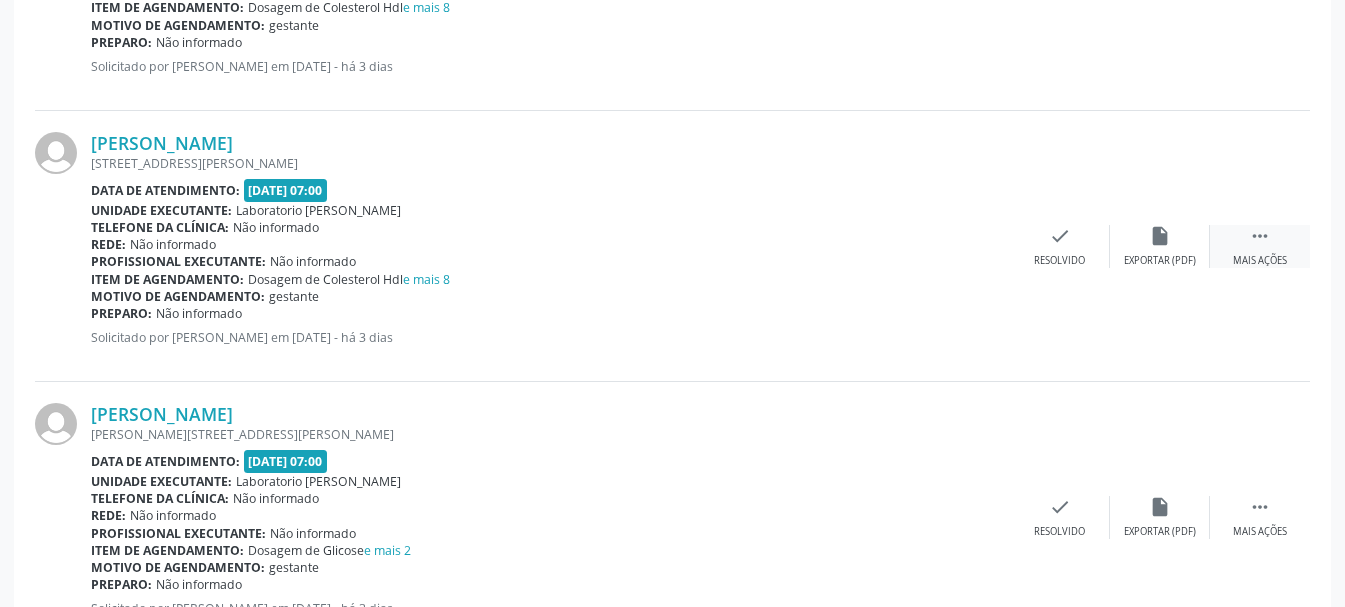 click on "
Mais ações" at bounding box center (1260, 246) 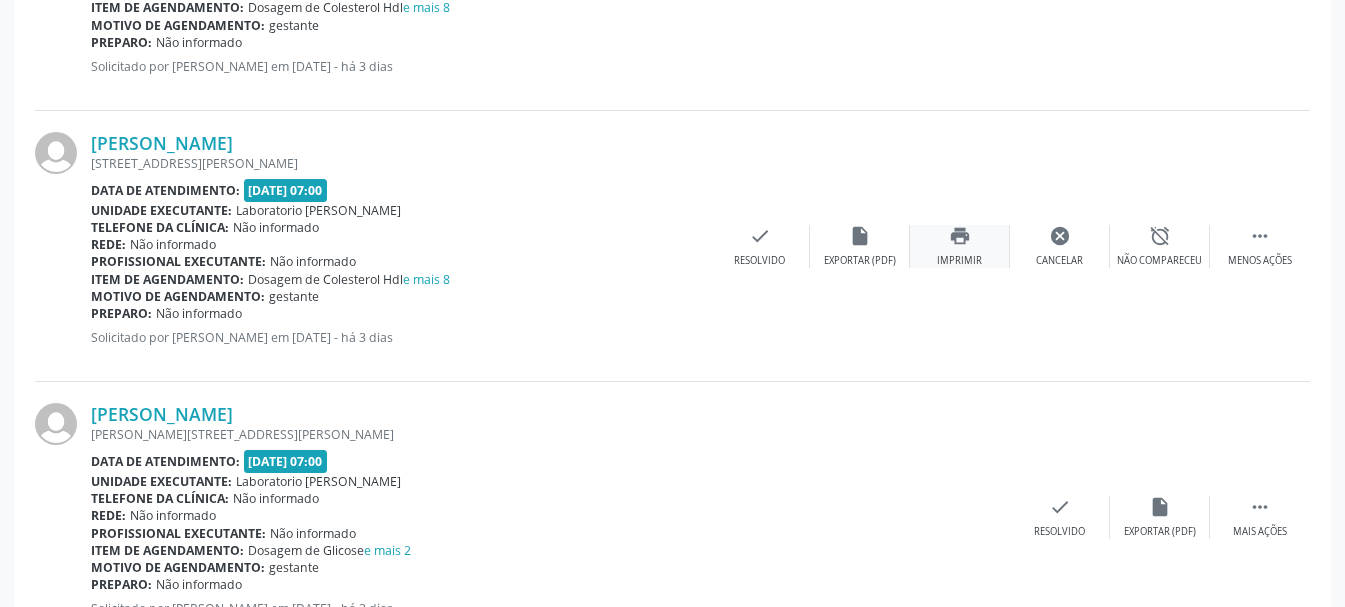 click on "print
Imprimir" at bounding box center [960, 246] 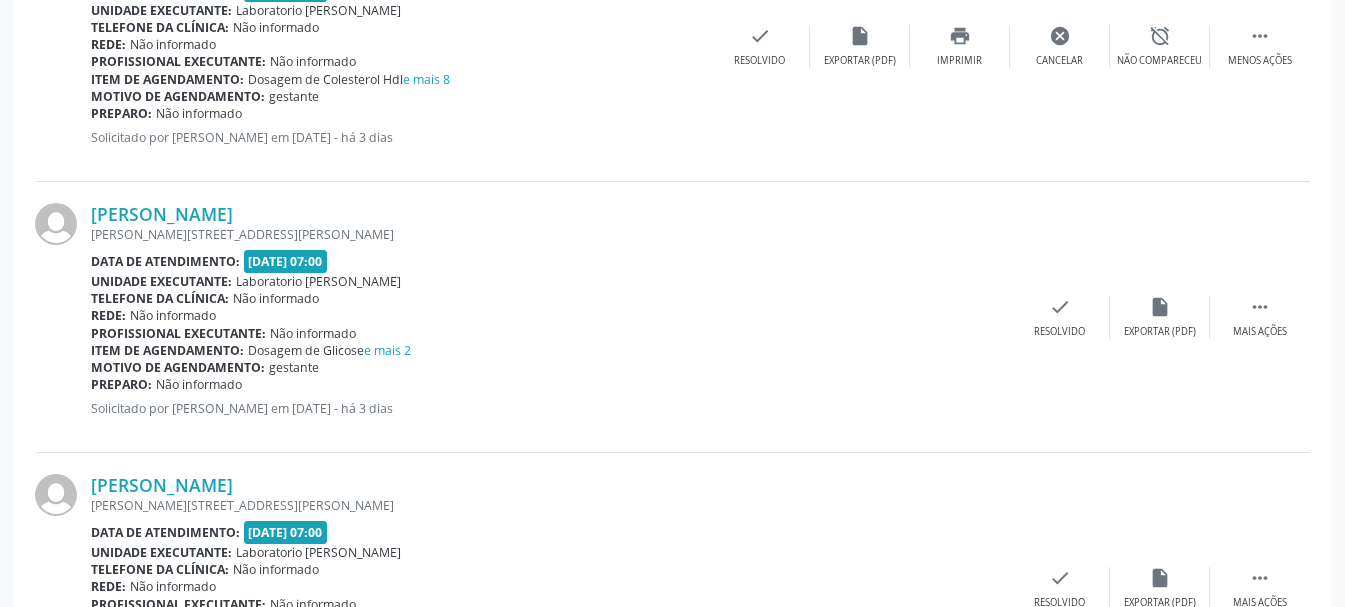 scroll, scrollTop: 3600, scrollLeft: 0, axis: vertical 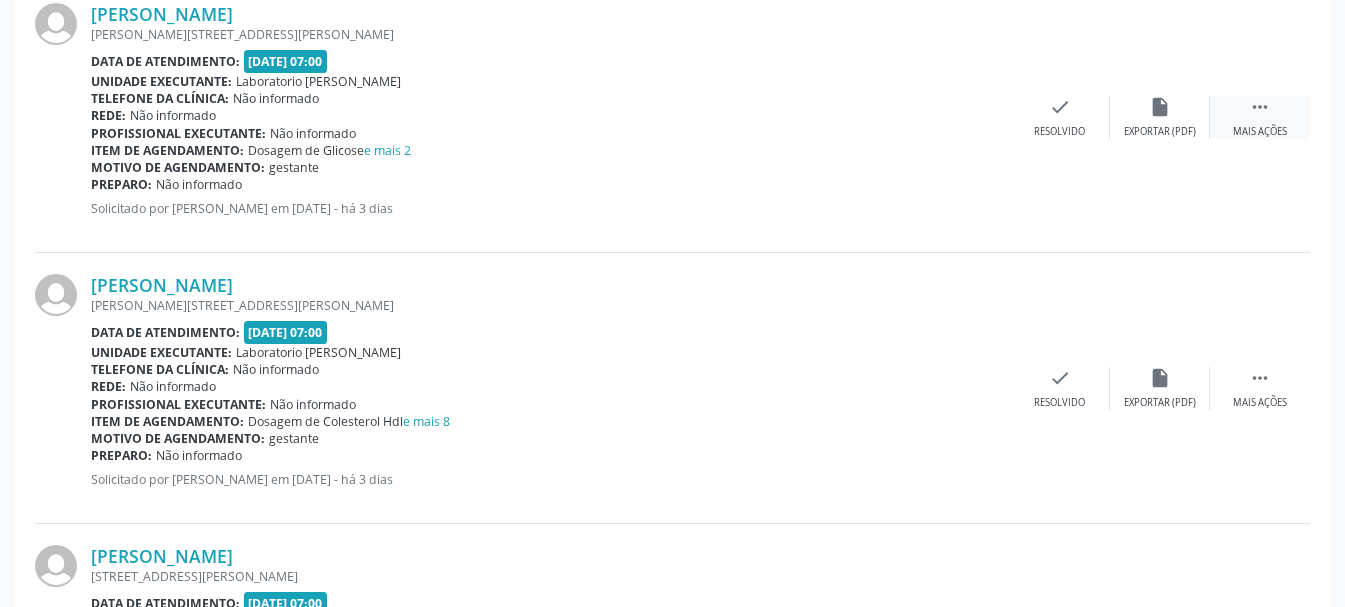 click on "
Mais ações" at bounding box center (1260, 117) 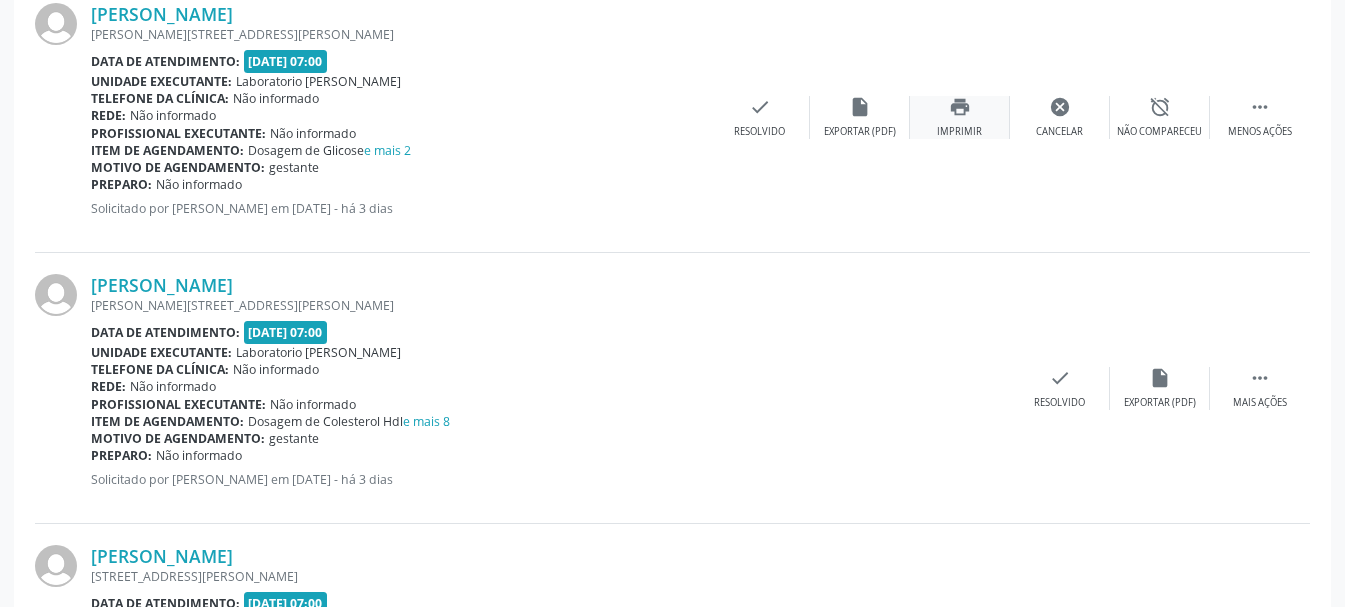 click on "Imprimir" at bounding box center (959, 132) 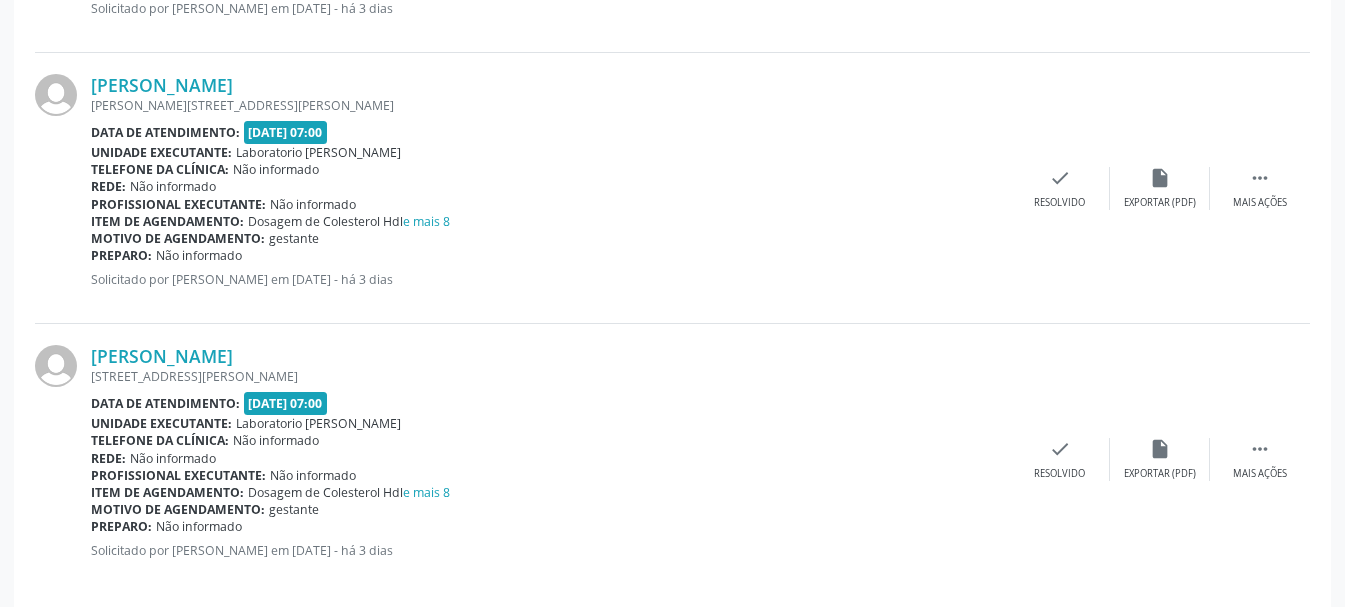 scroll, scrollTop: 3822, scrollLeft: 0, axis: vertical 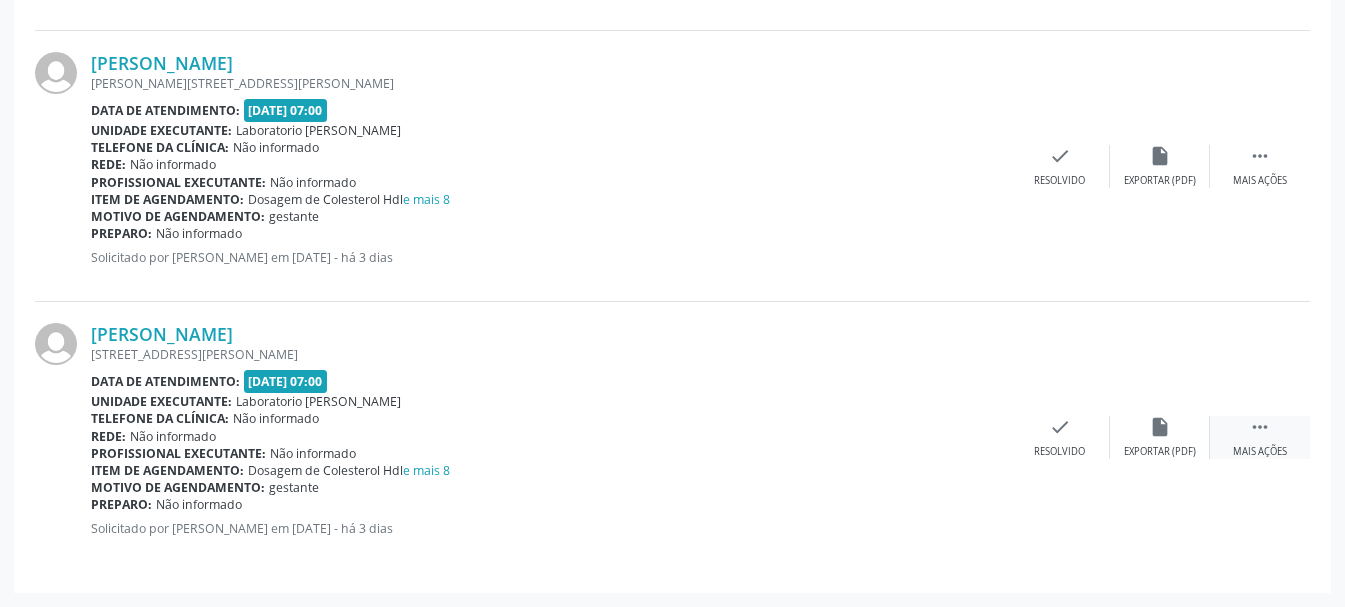 click on "" at bounding box center (1260, 427) 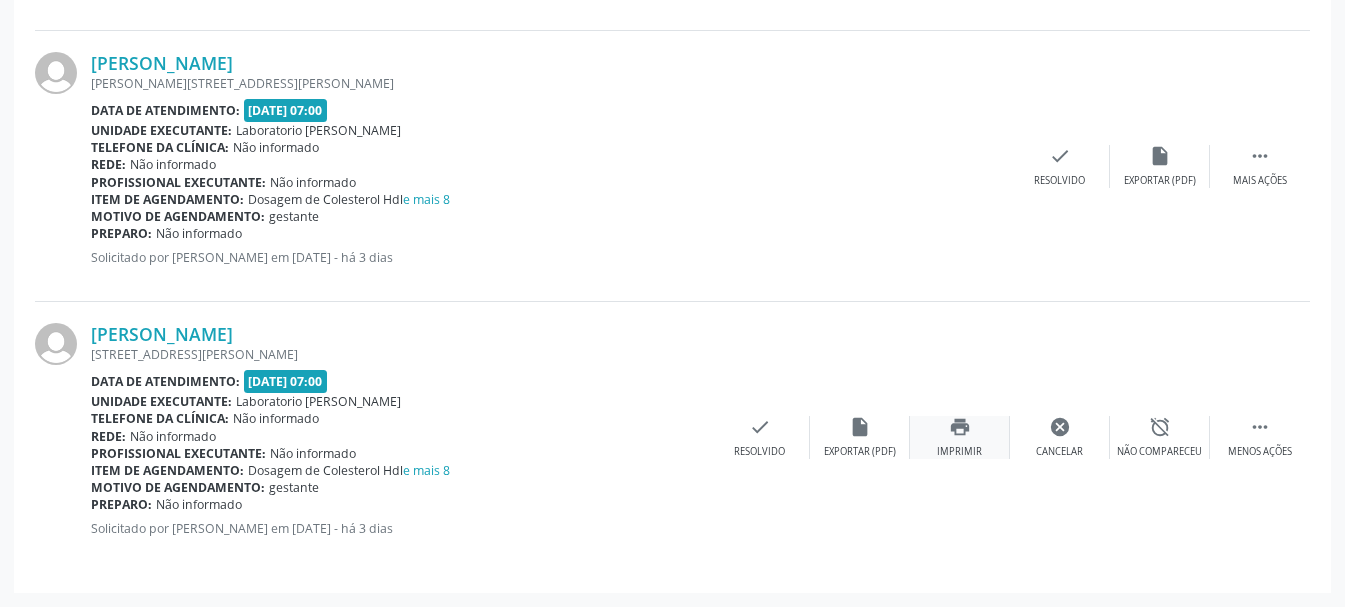 click on "print" at bounding box center (960, 427) 